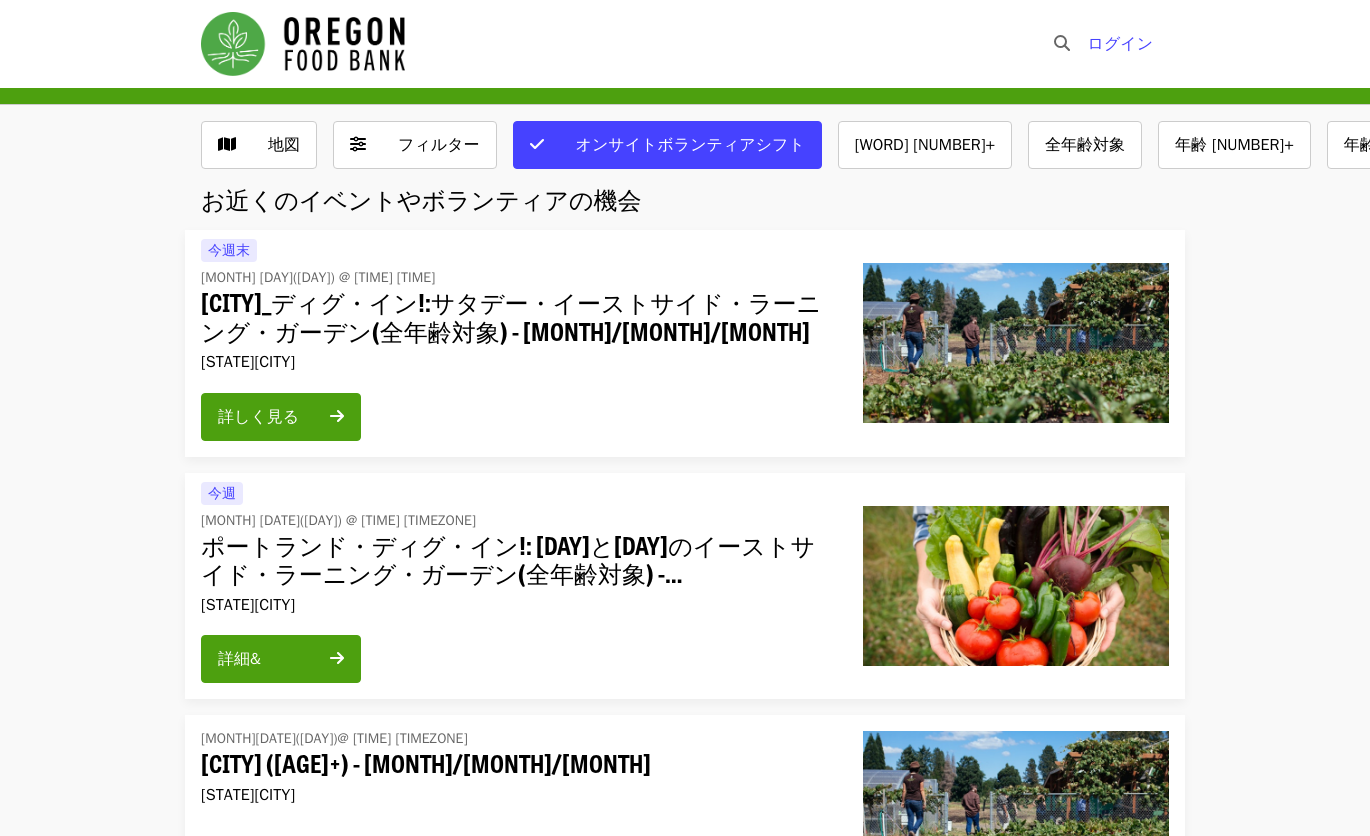 scroll, scrollTop: 0, scrollLeft: 0, axis: both 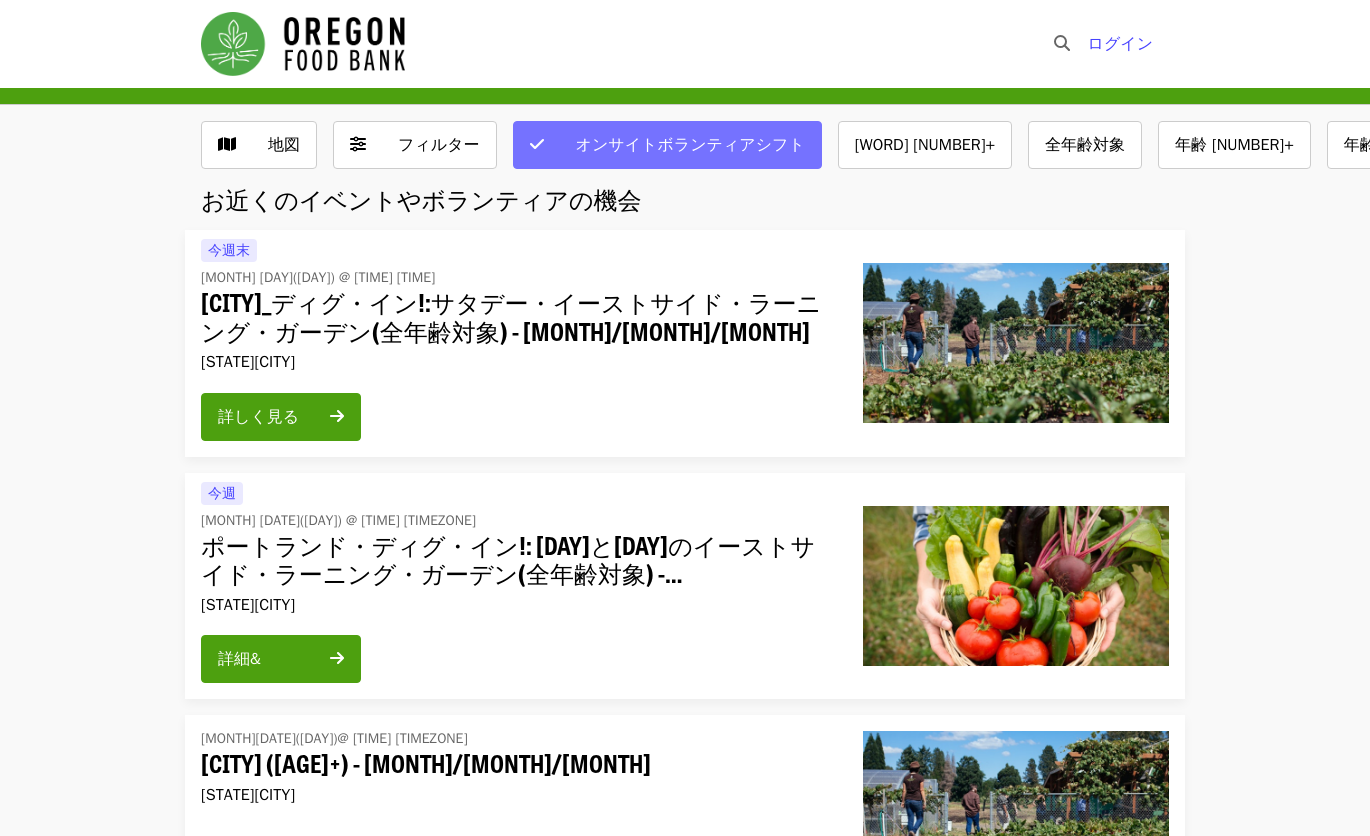click on "オンサイトボランティアシフト" at bounding box center [690, 145] 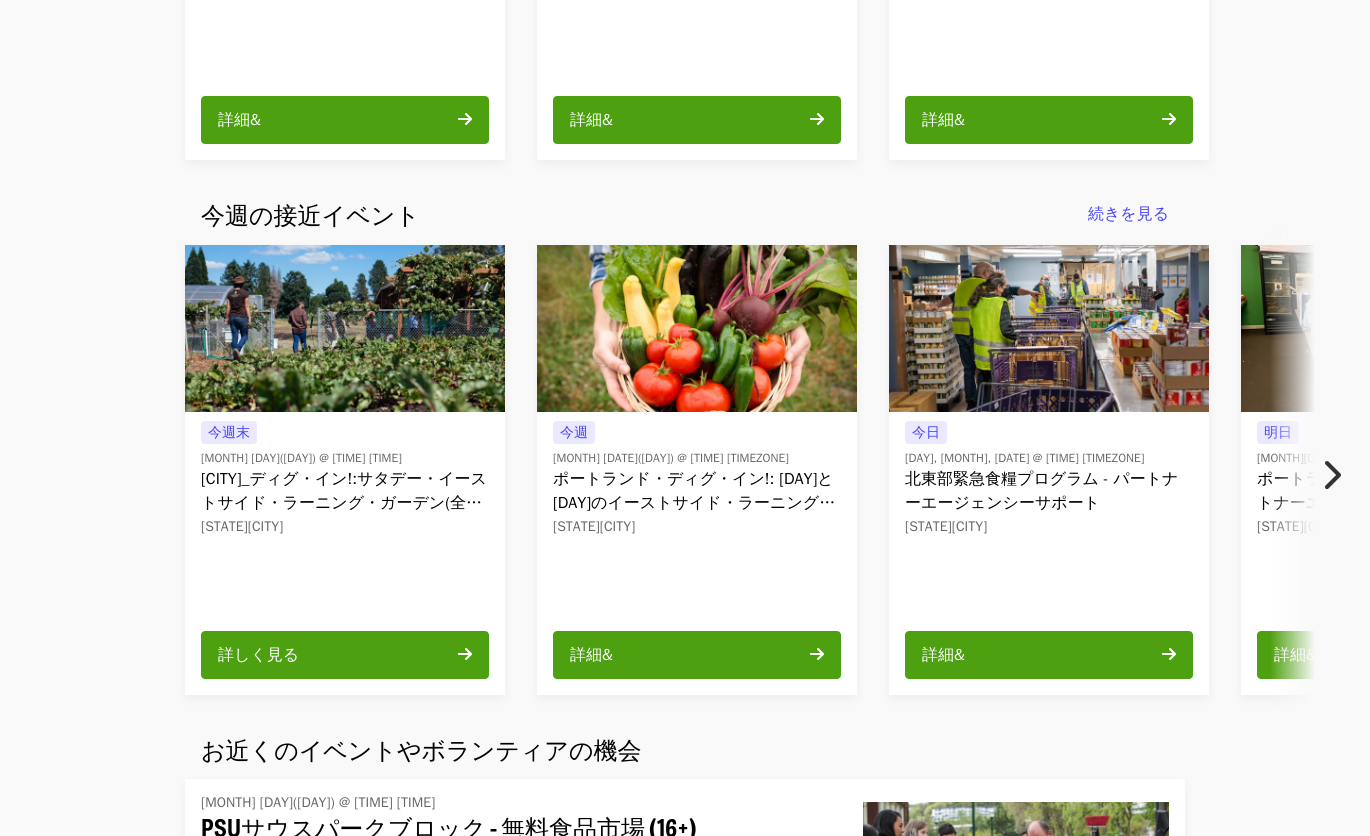 scroll, scrollTop: 560, scrollLeft: 0, axis: vertical 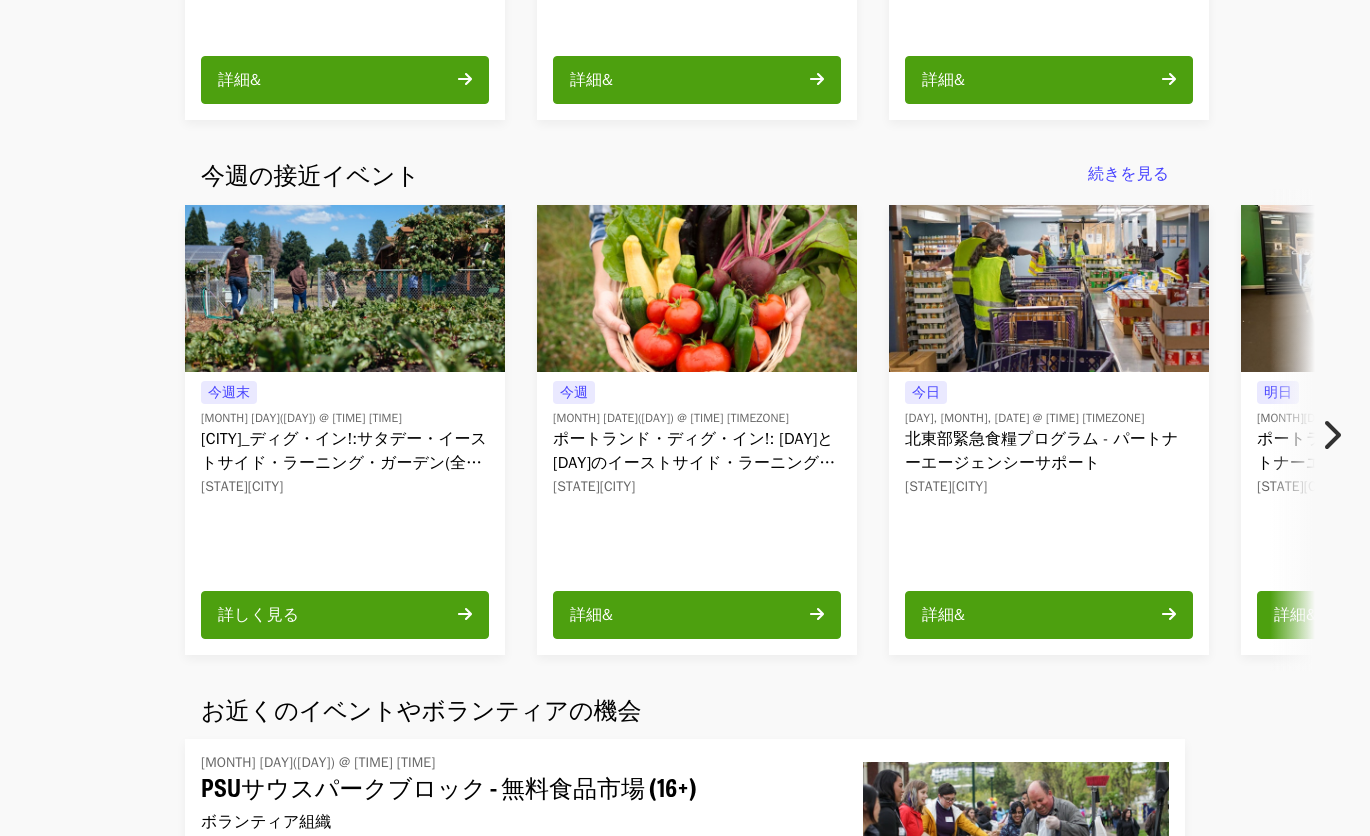 click at bounding box center (1331, 435) 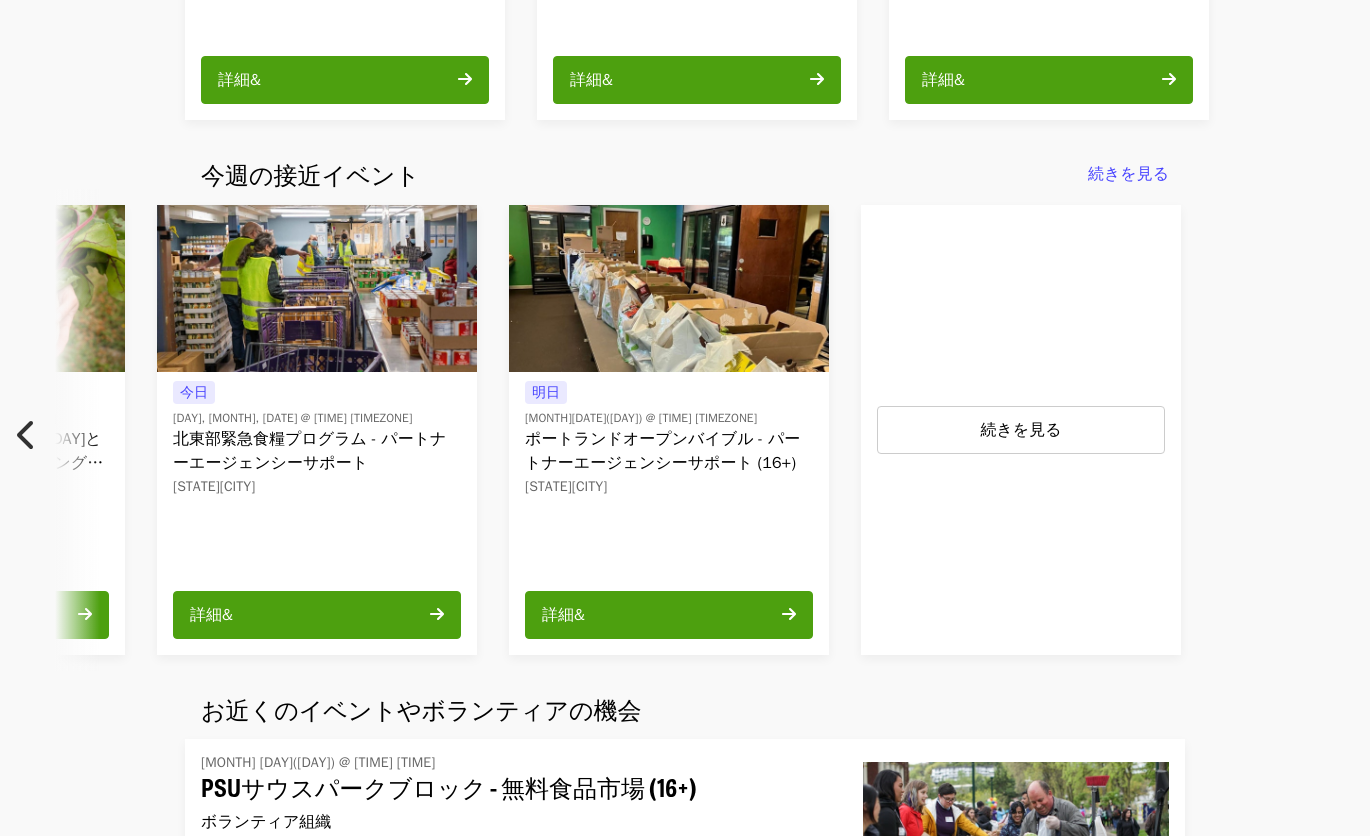 scroll, scrollTop: 0, scrollLeft: 882, axis: horizontal 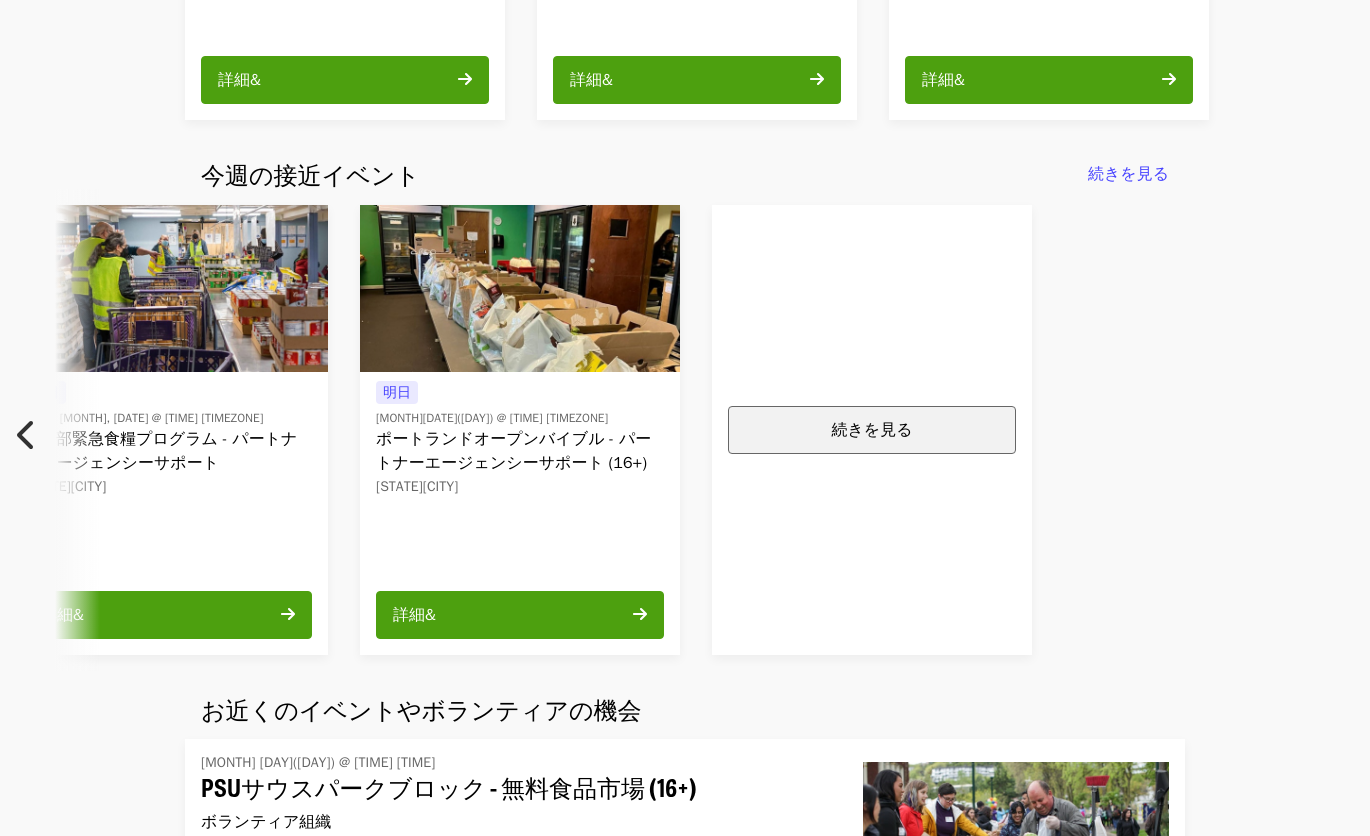 click on "続きを見る" at bounding box center [872, 430] 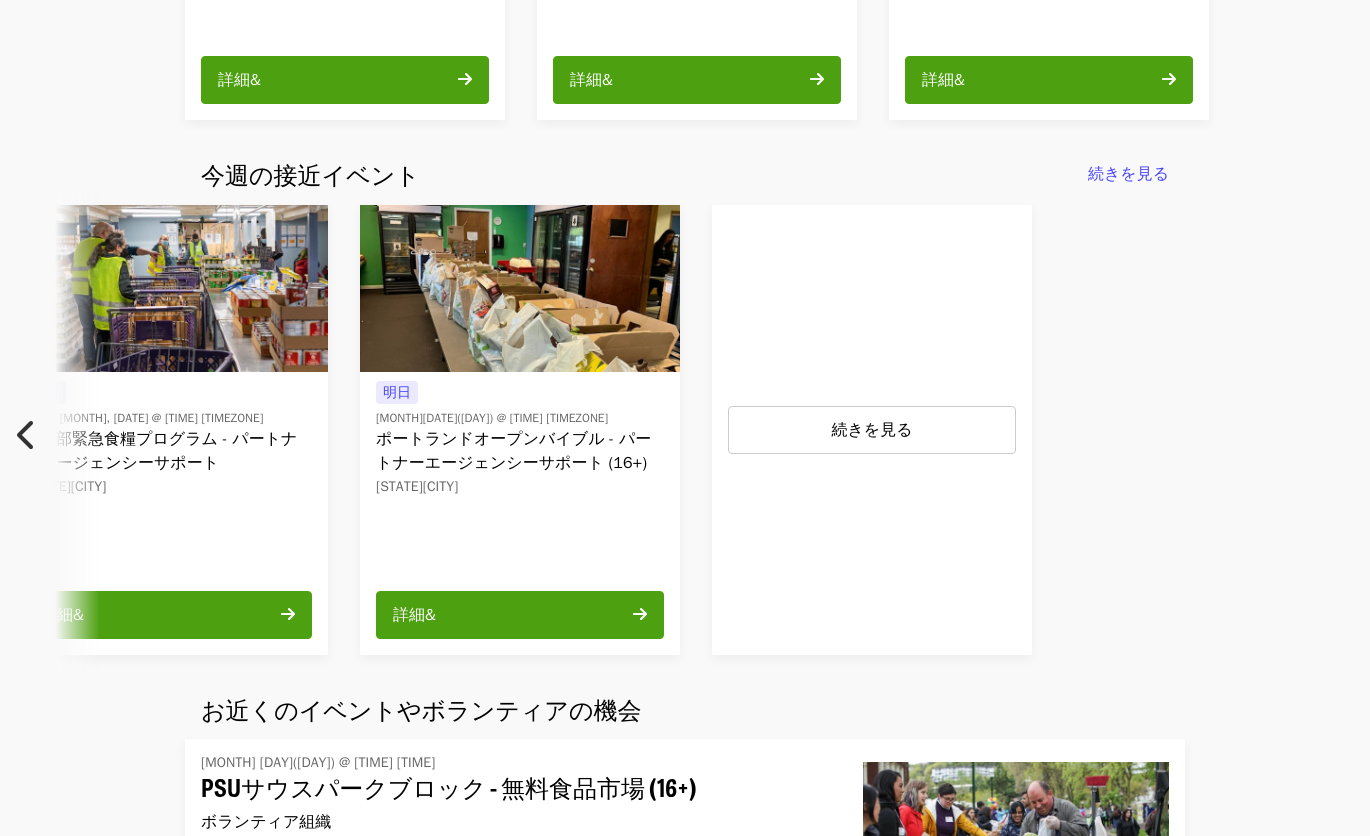 type 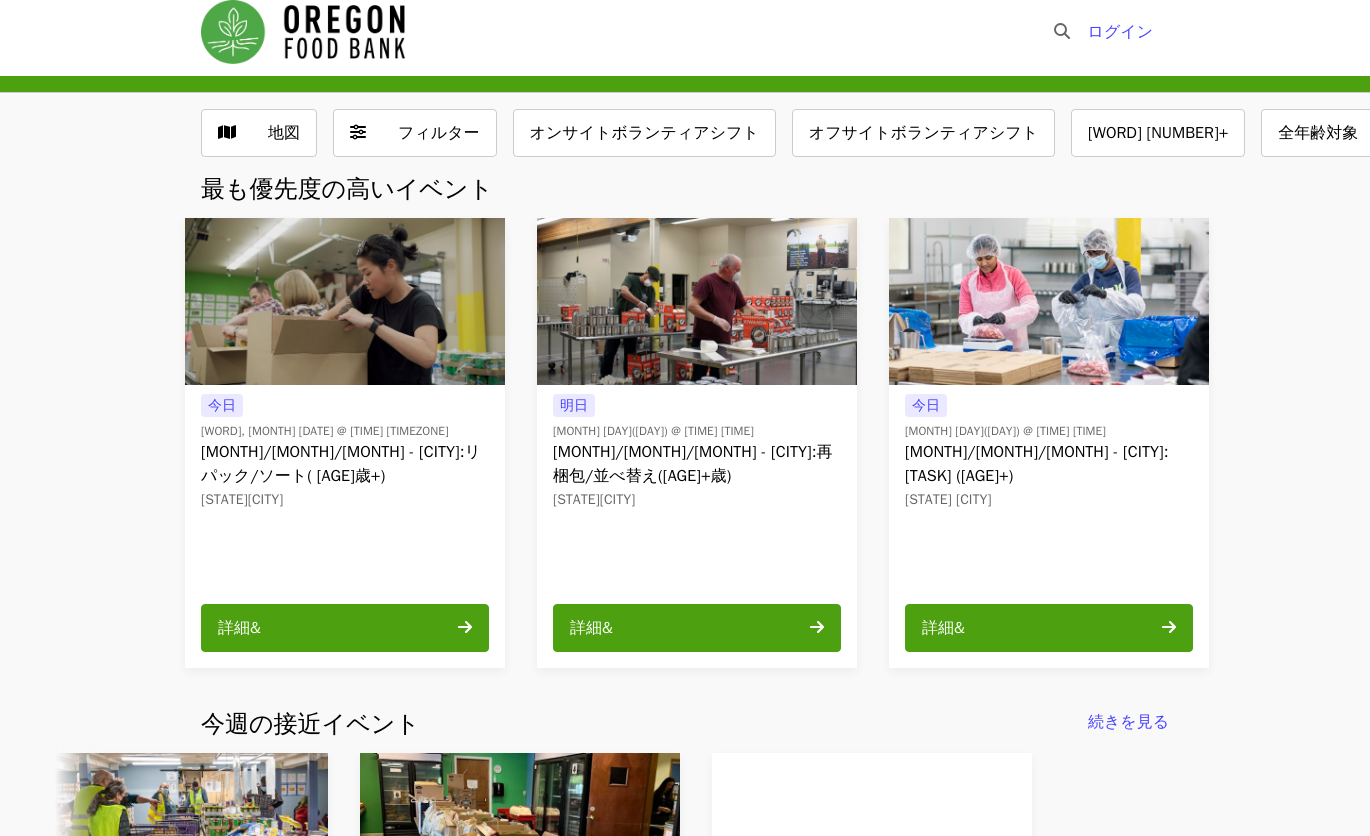 scroll, scrollTop: 0, scrollLeft: 0, axis: both 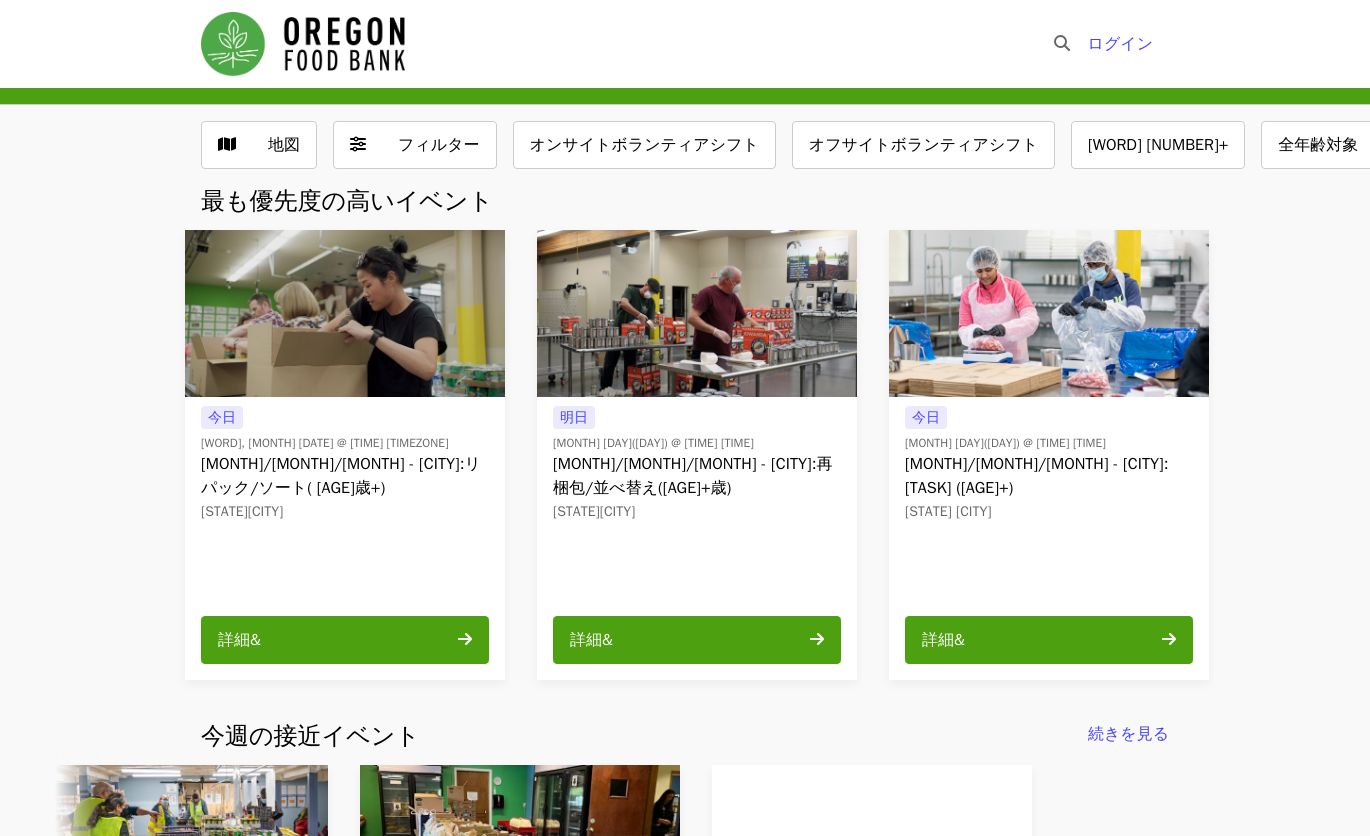 click on "その他のフィルター..." at bounding box center [1594, 145] 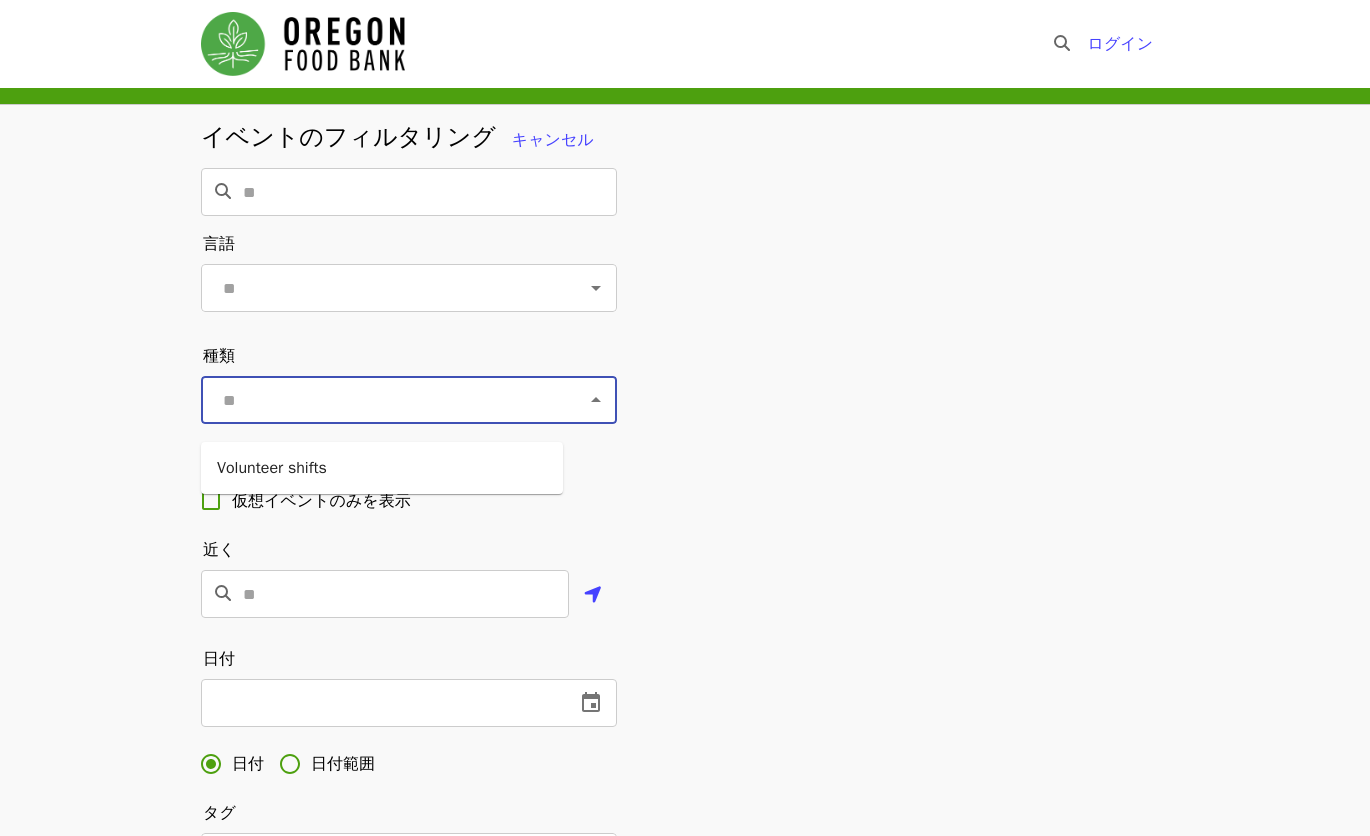 click at bounding box center (384, 400) 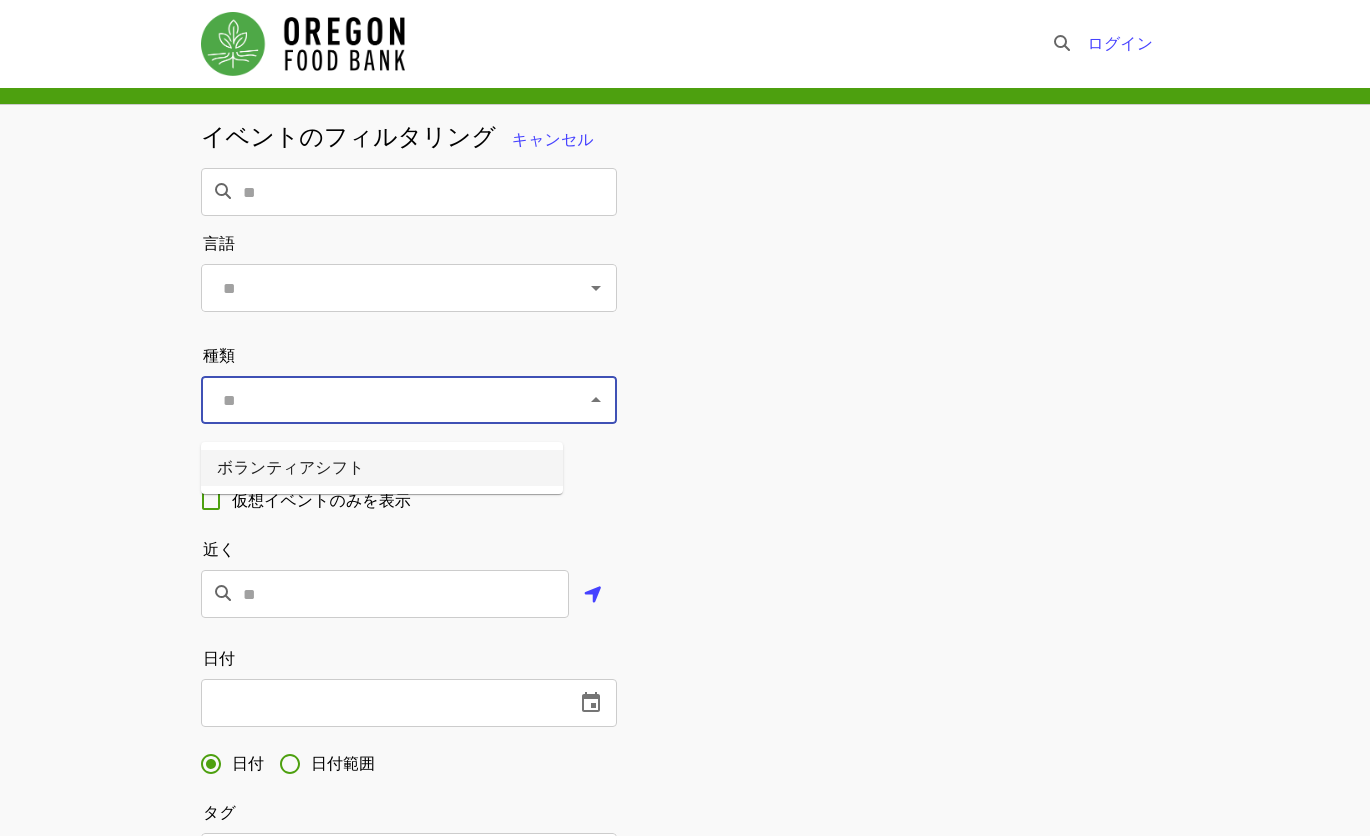 click on "イベントのフィルタリング キャンセル ​ 言語 ​ 種類 ​ バーチャル 仮想イベントのみを表示 近く ​ 日付 ​ 日付 日付範囲 タグ ​ アクセシビリティレベル ADAアクセシブルなイベントのみを表示 アクセシビリティ機能 ​ 選択したすべての機能を含むイベントが検索結果に表示されます フィルターを適用する キャンセル" at bounding box center [685, 678] 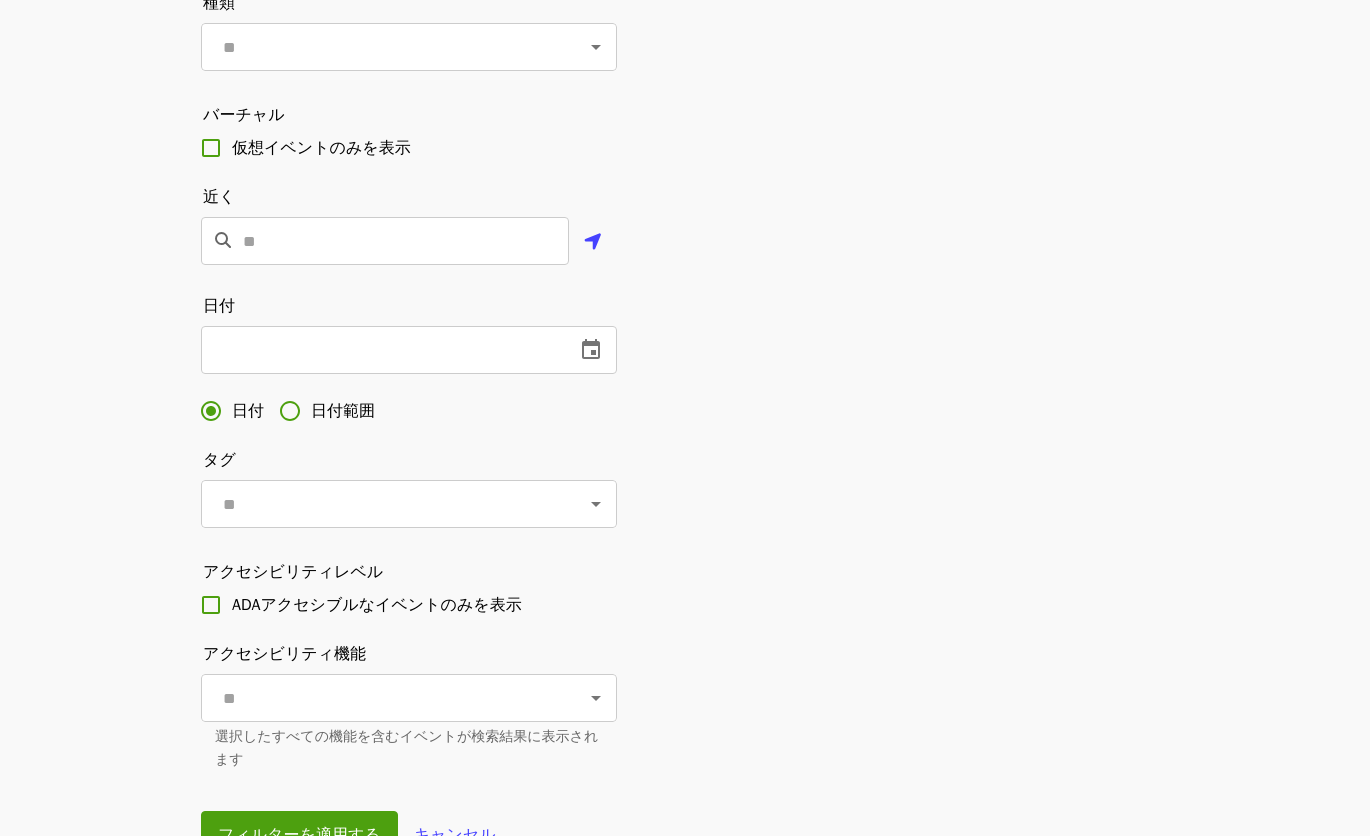 scroll, scrollTop: 360, scrollLeft: 0, axis: vertical 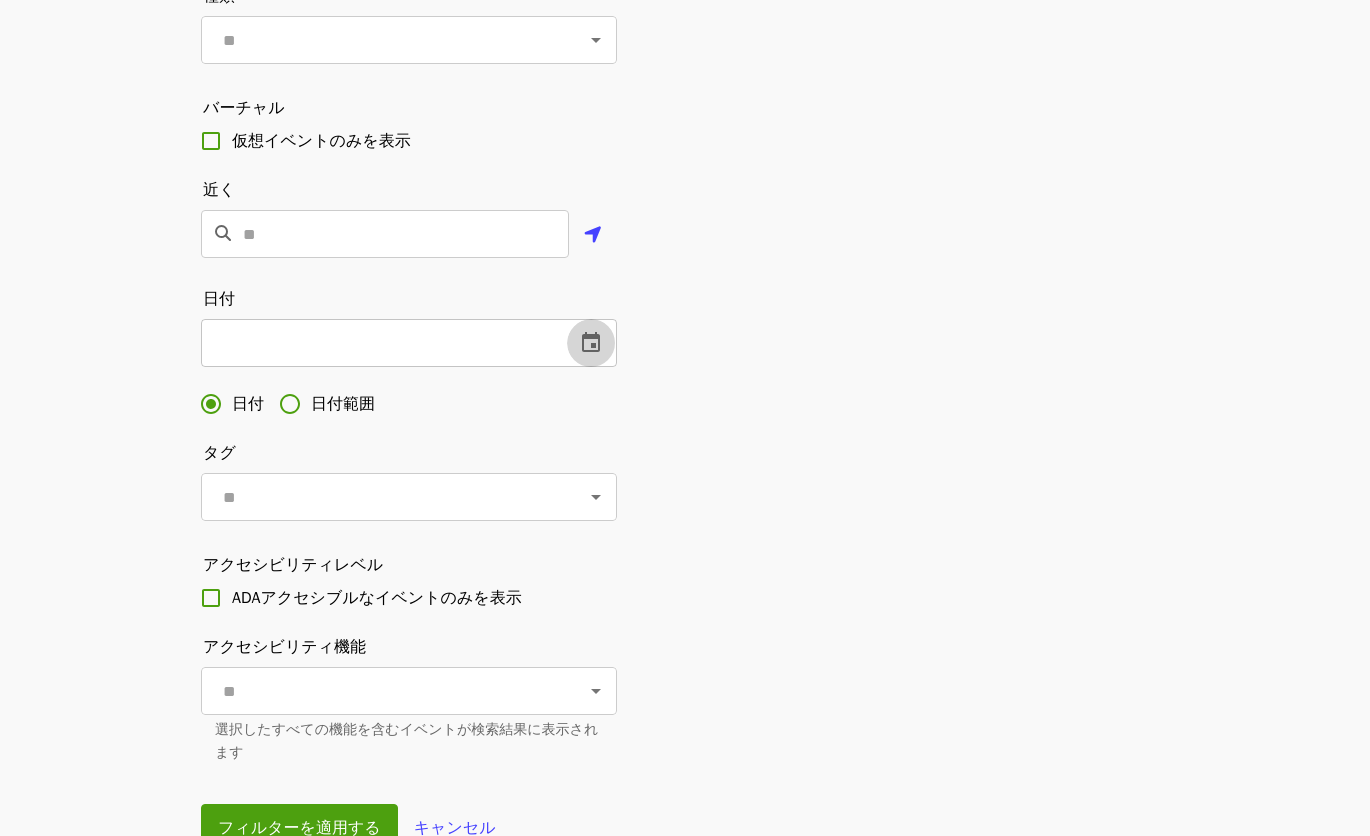 click 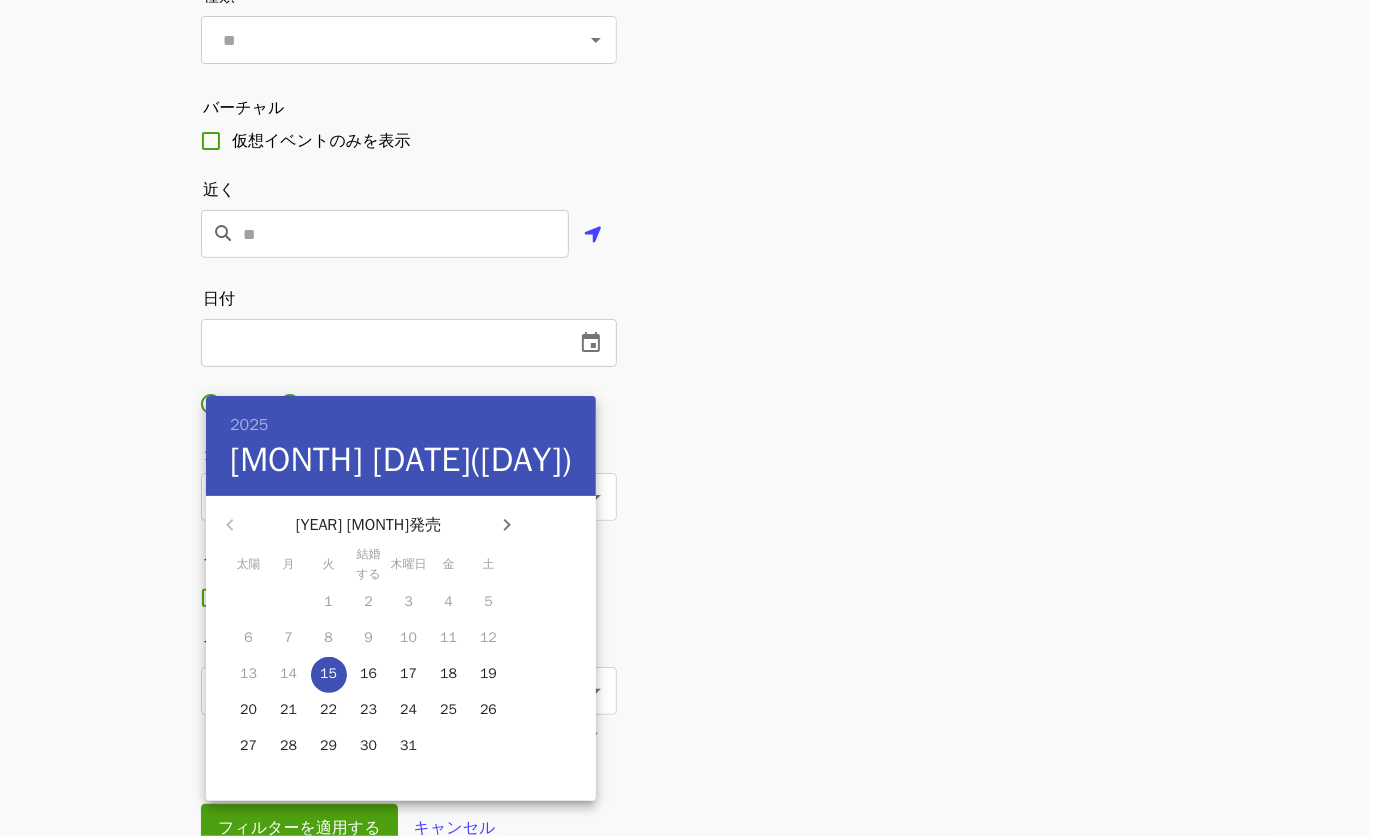 click on "20" at bounding box center [248, 710] 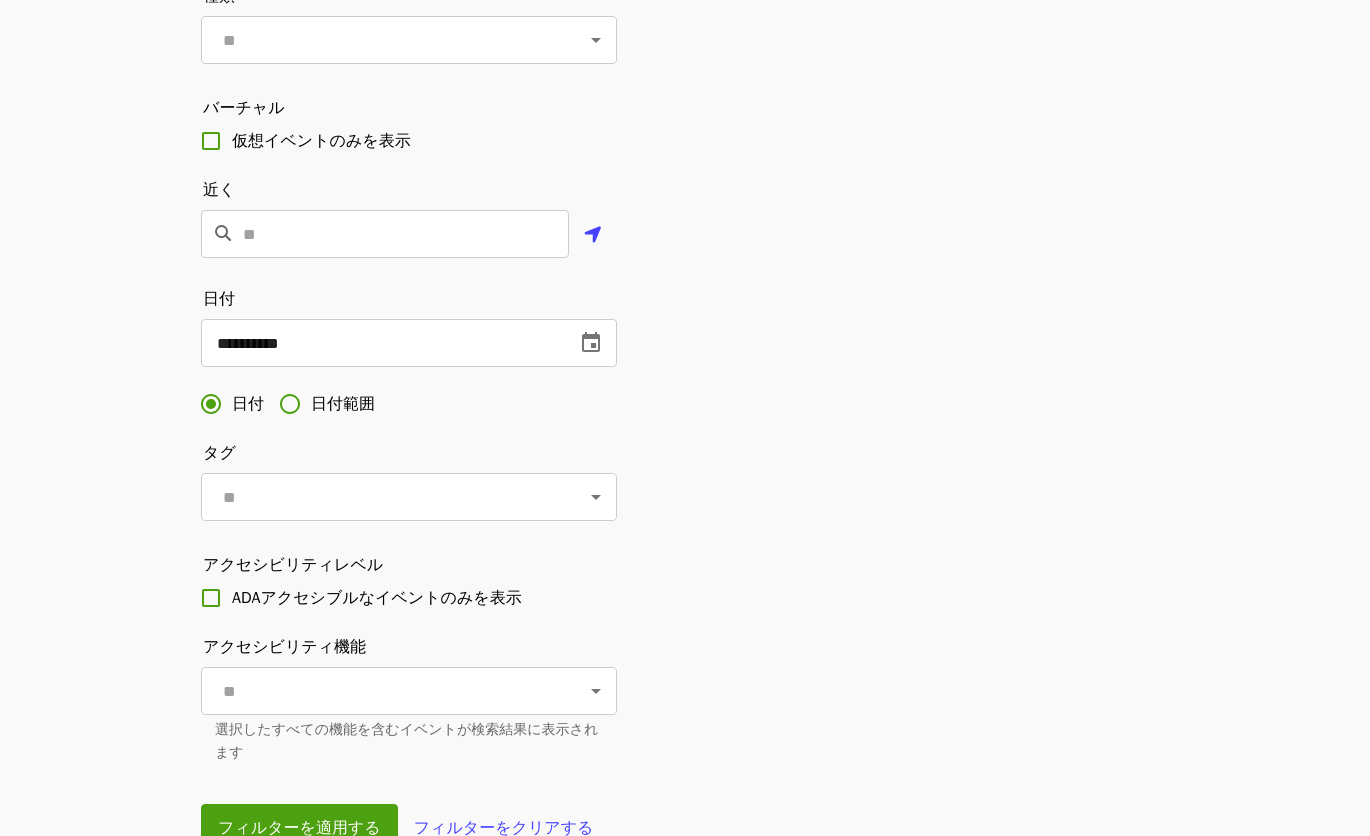 click on "日付範囲" at bounding box center (343, 404) 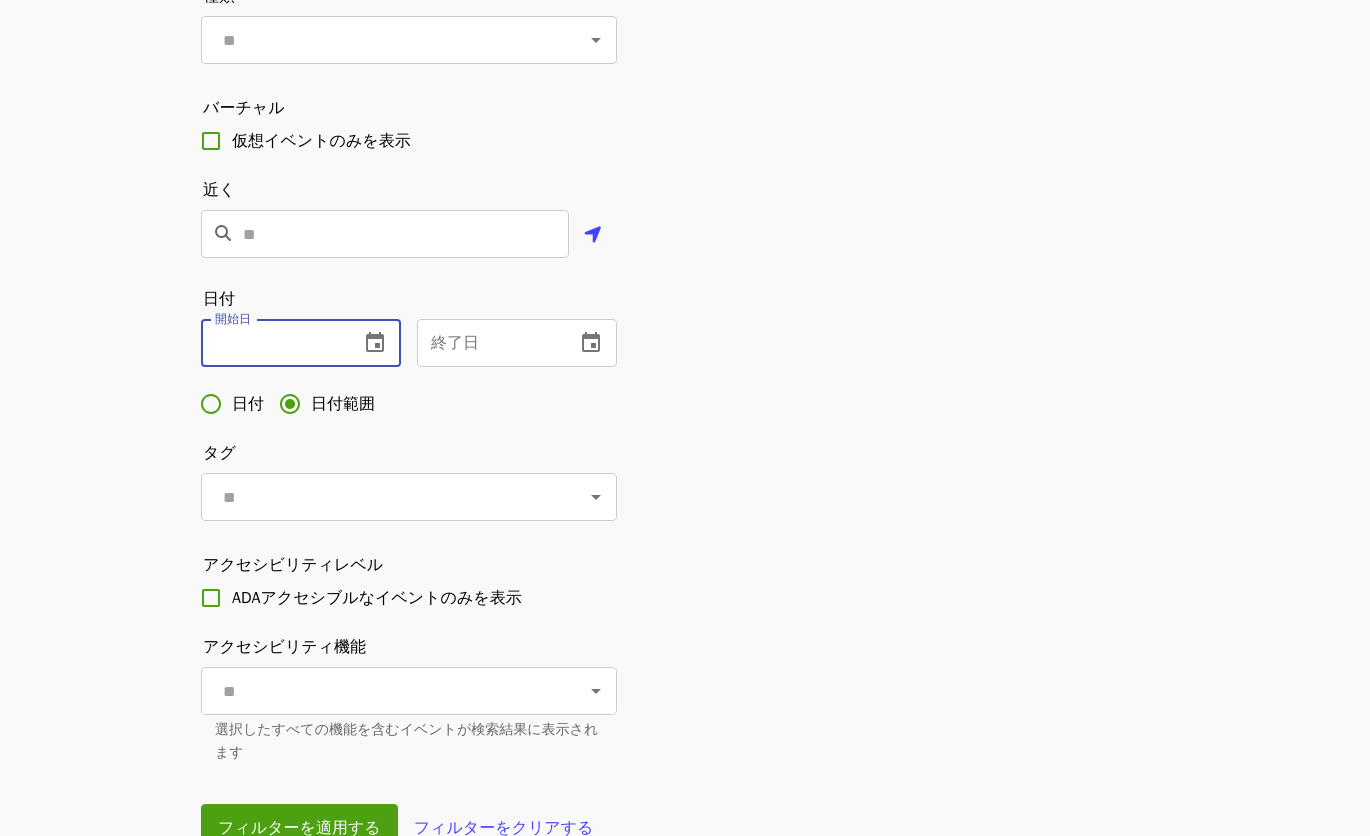 click at bounding box center (272, 343) 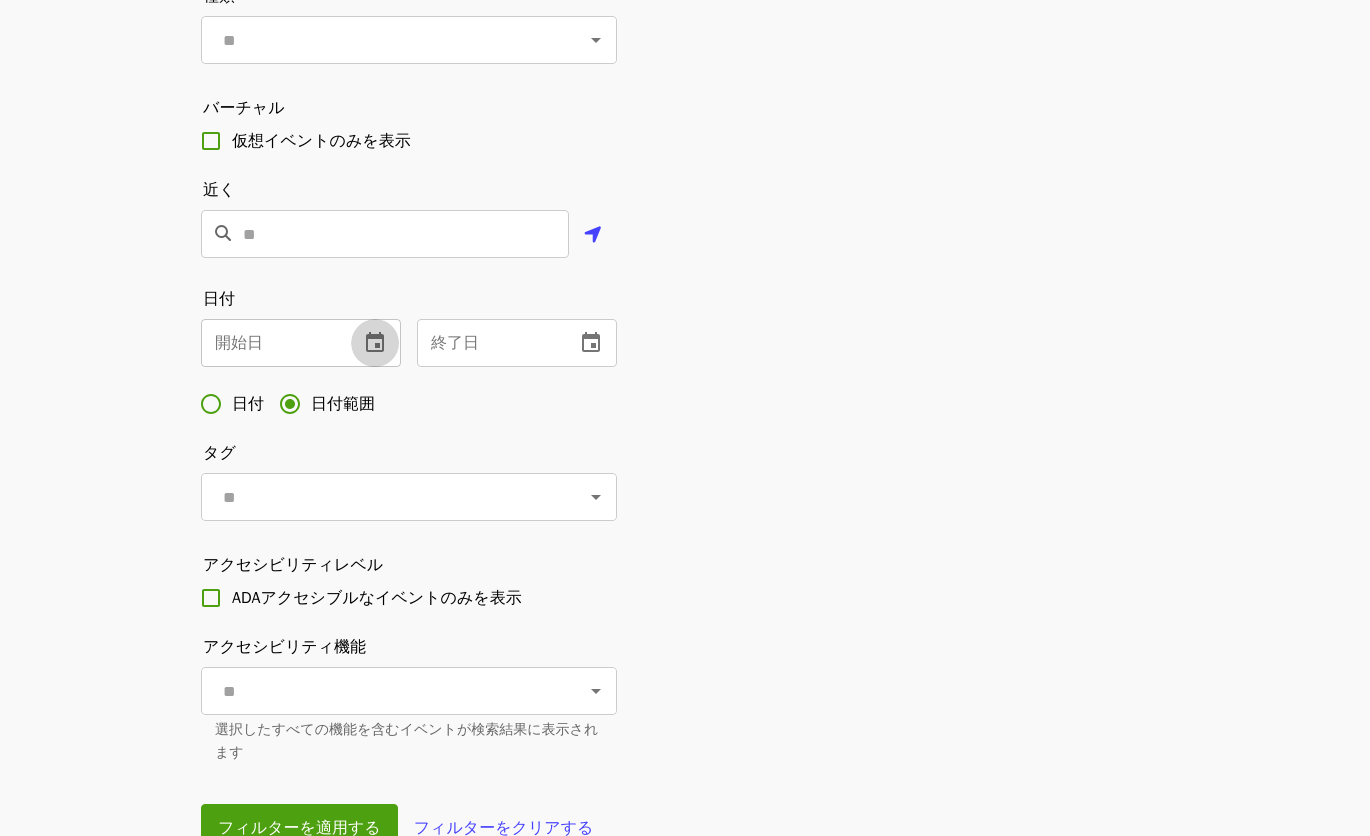 click 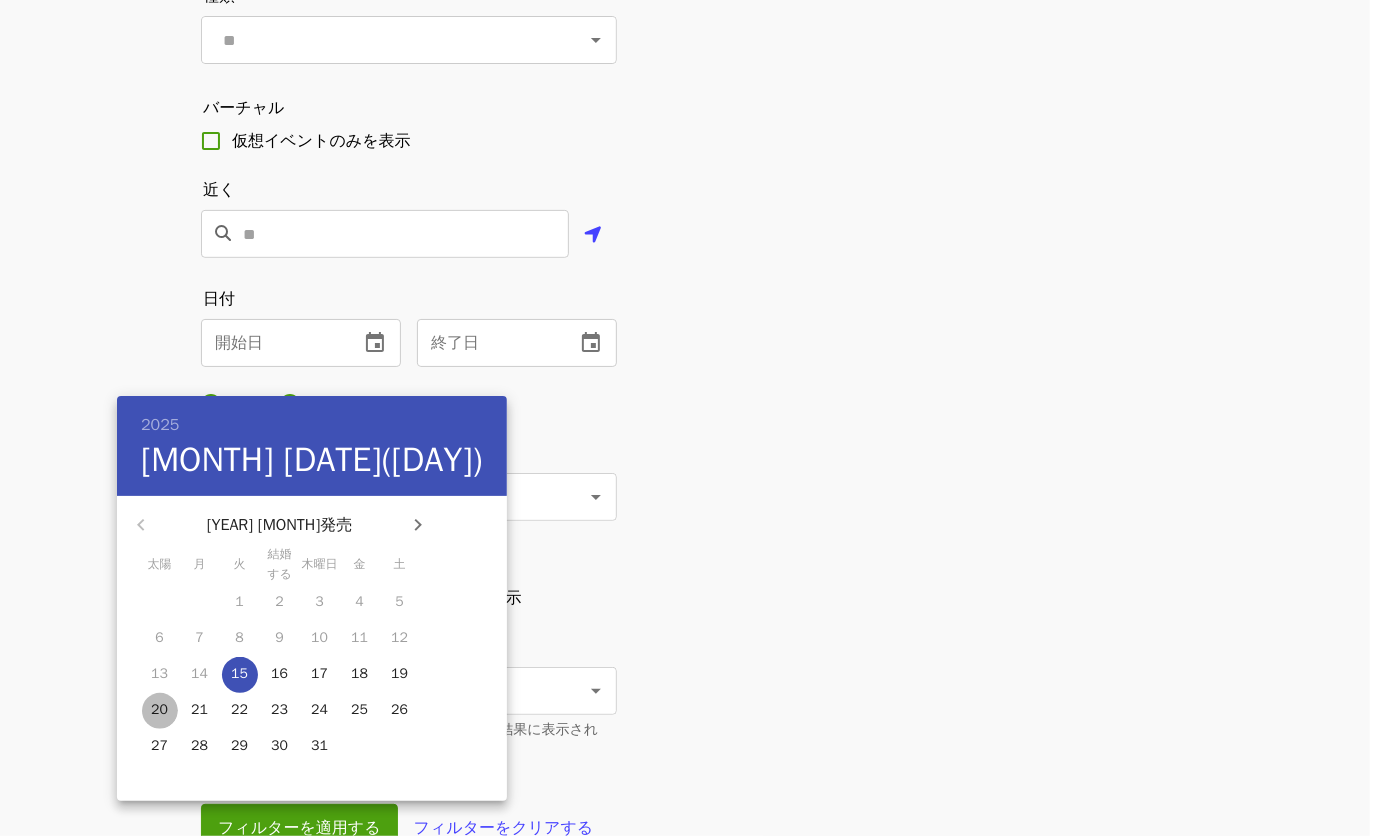 click on "20" at bounding box center [159, 710] 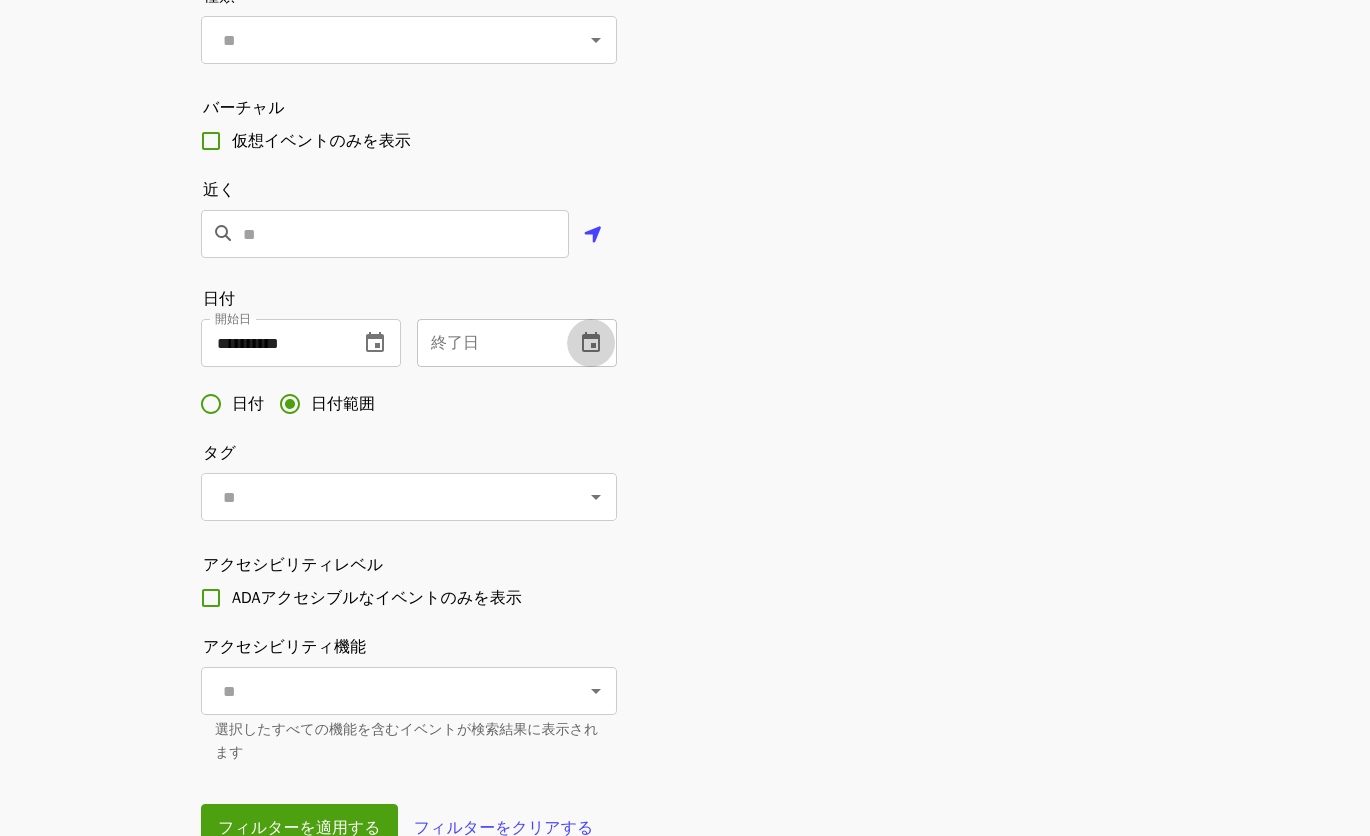 click at bounding box center (591, 343) 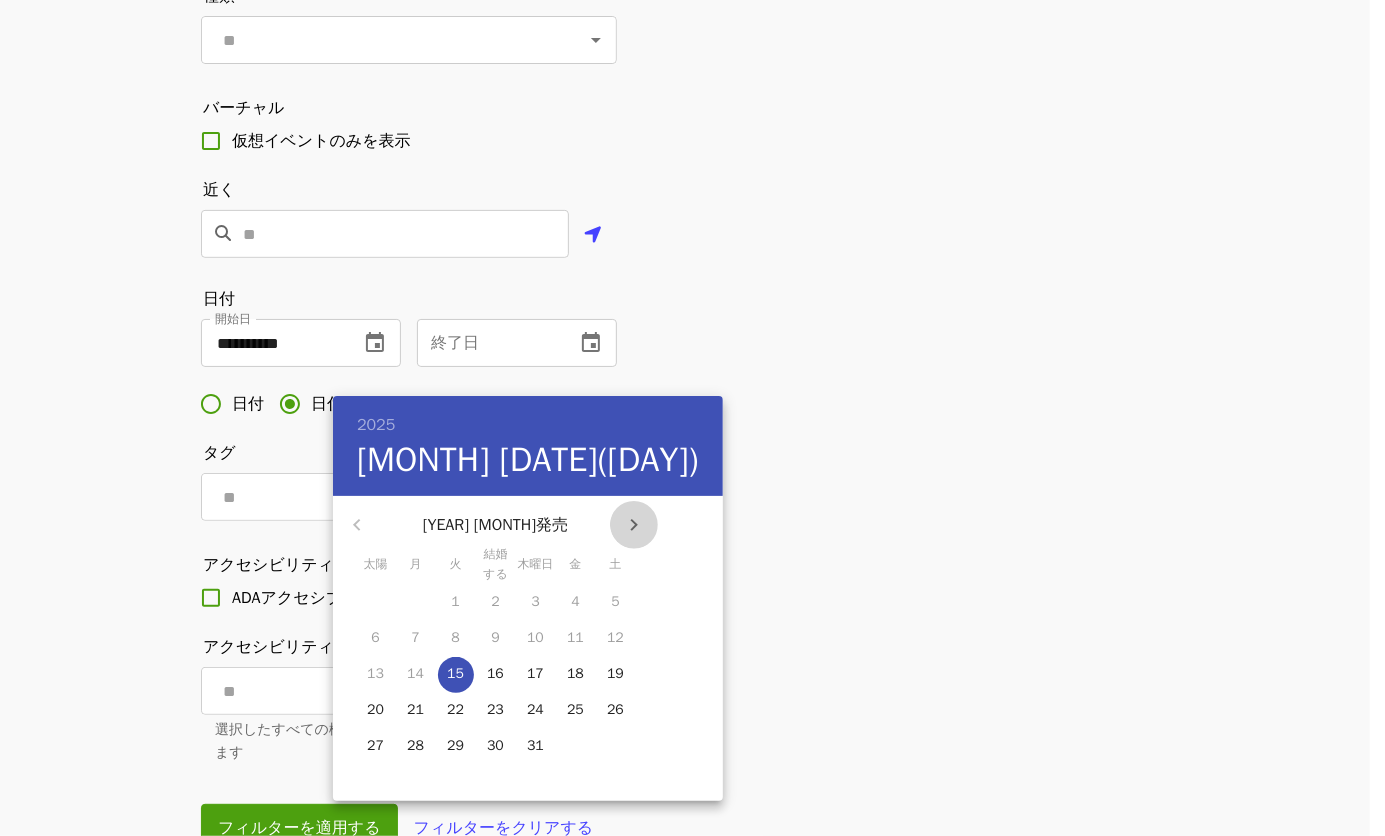 click at bounding box center [634, 525] 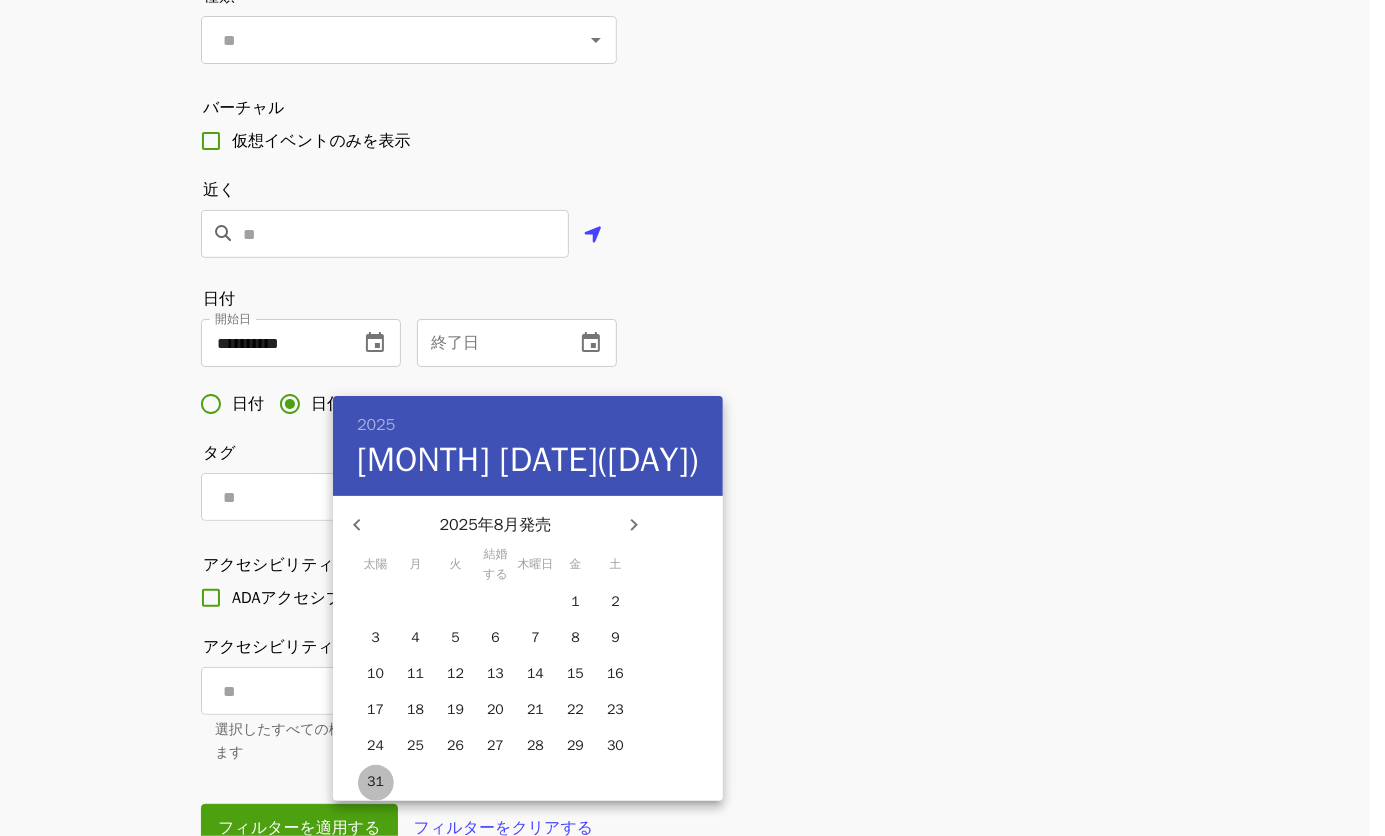 click on "31" at bounding box center (376, 782) 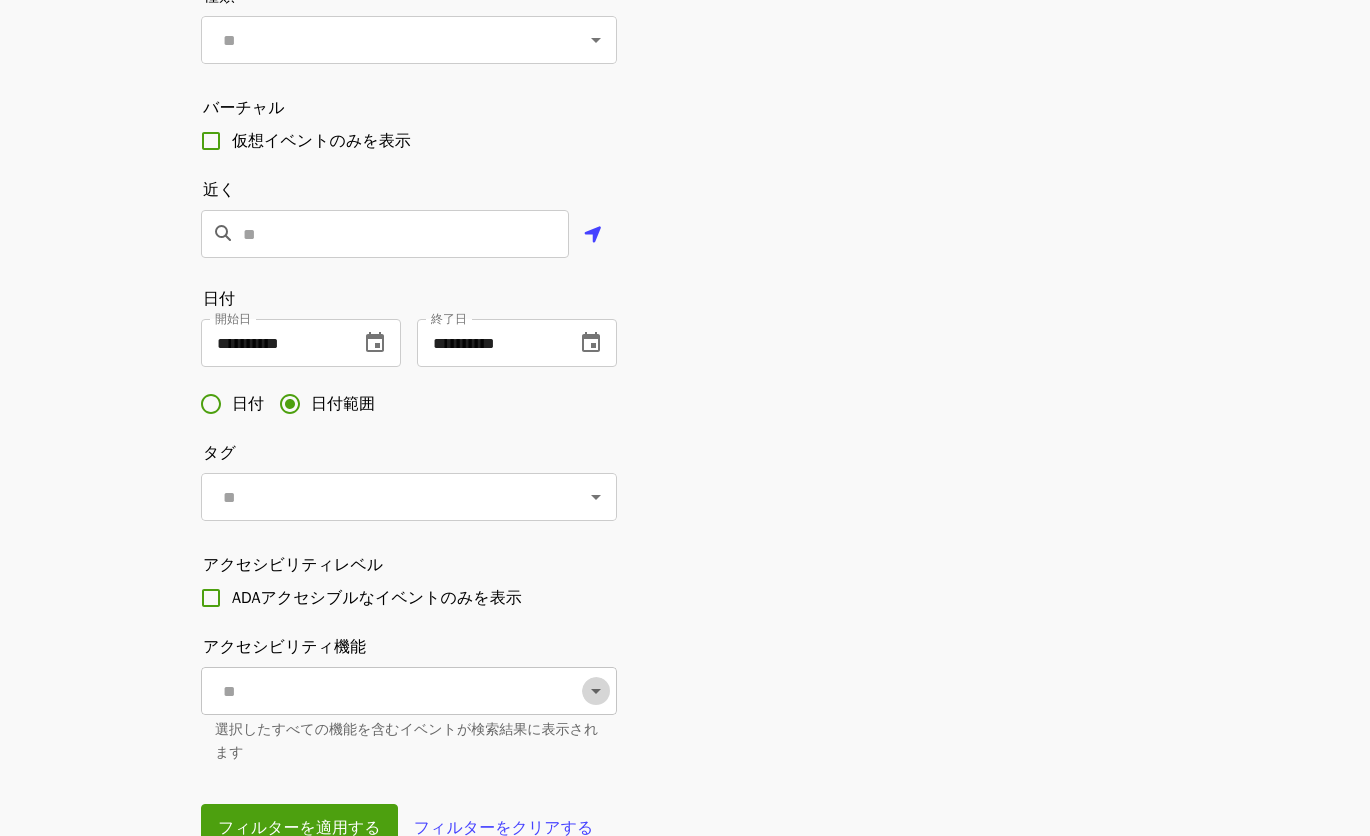 click 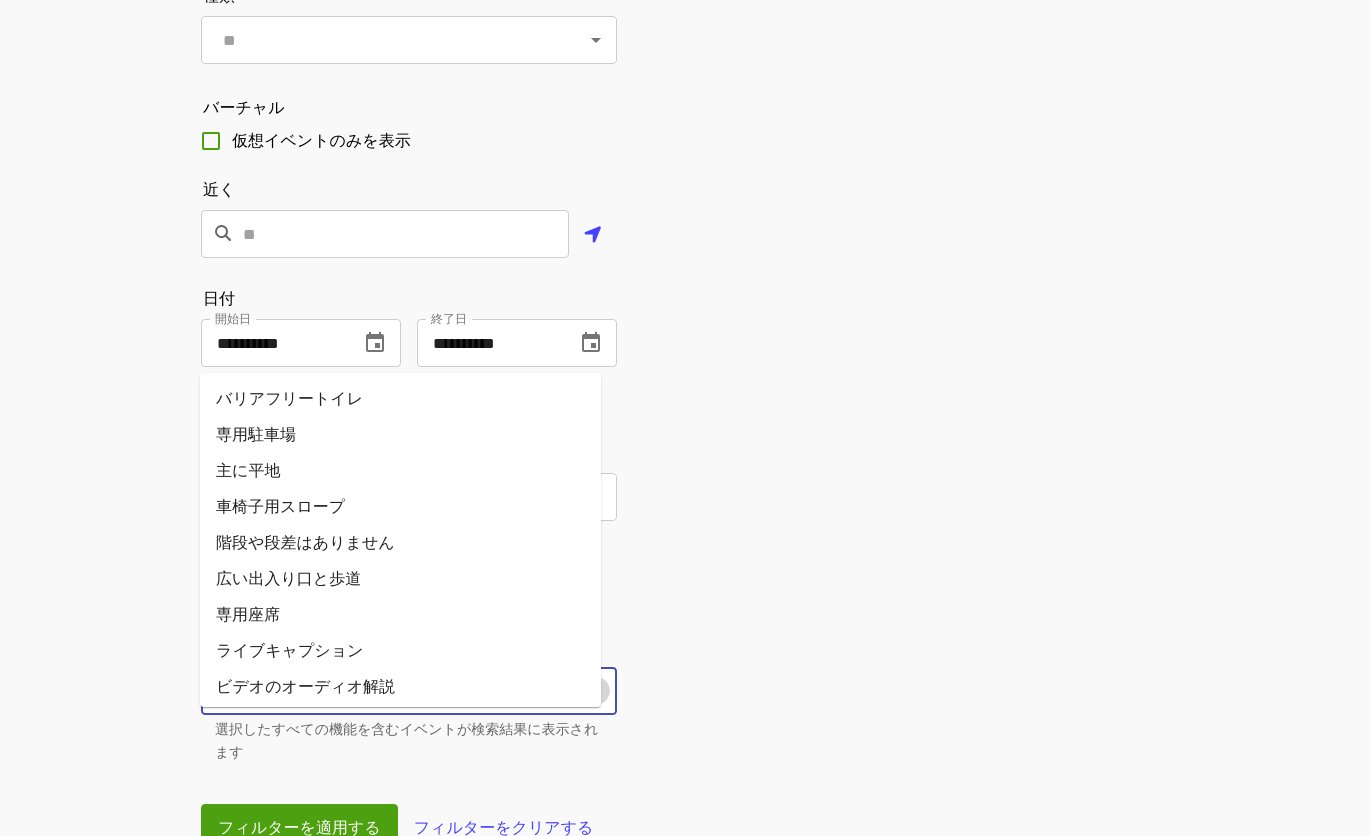 click 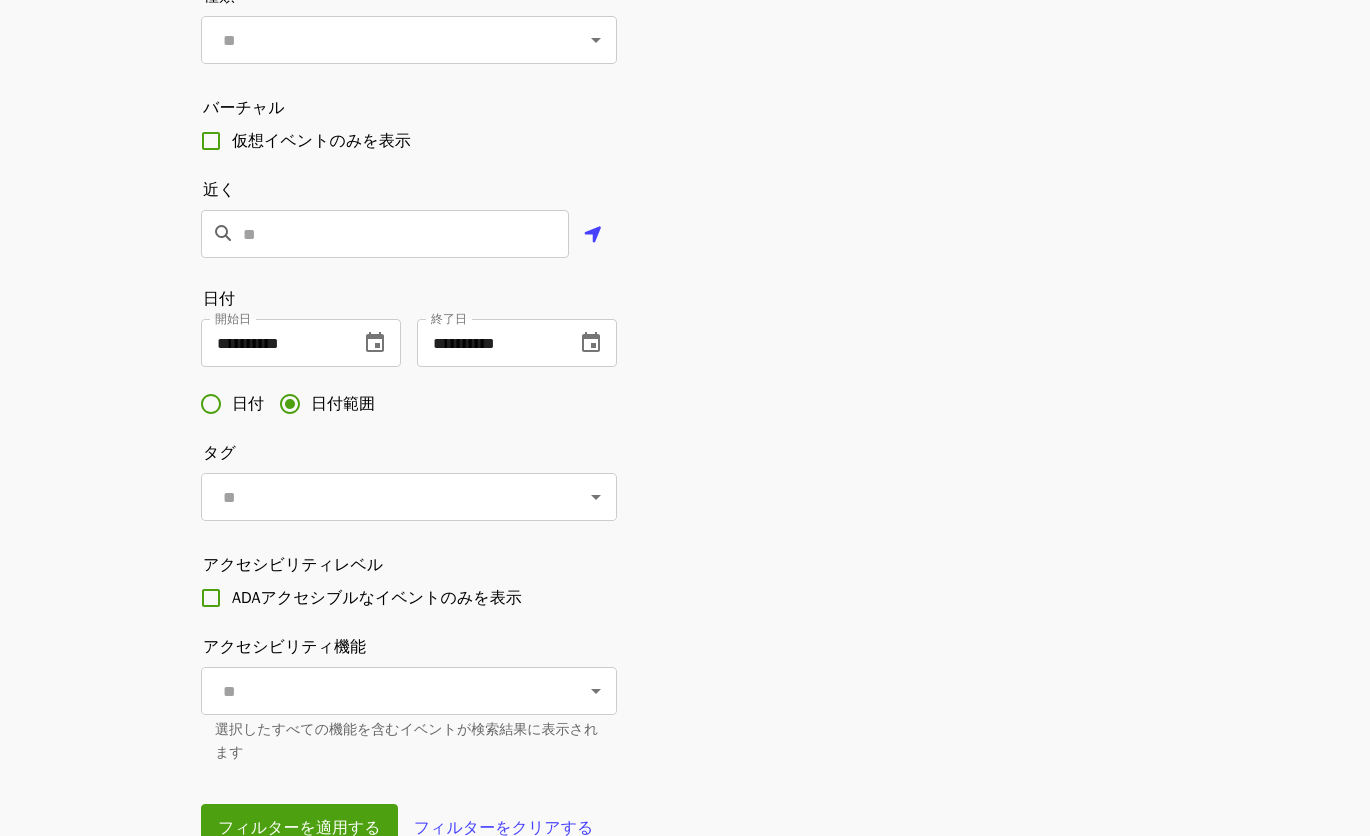 click on "**********" at bounding box center [685, 318] 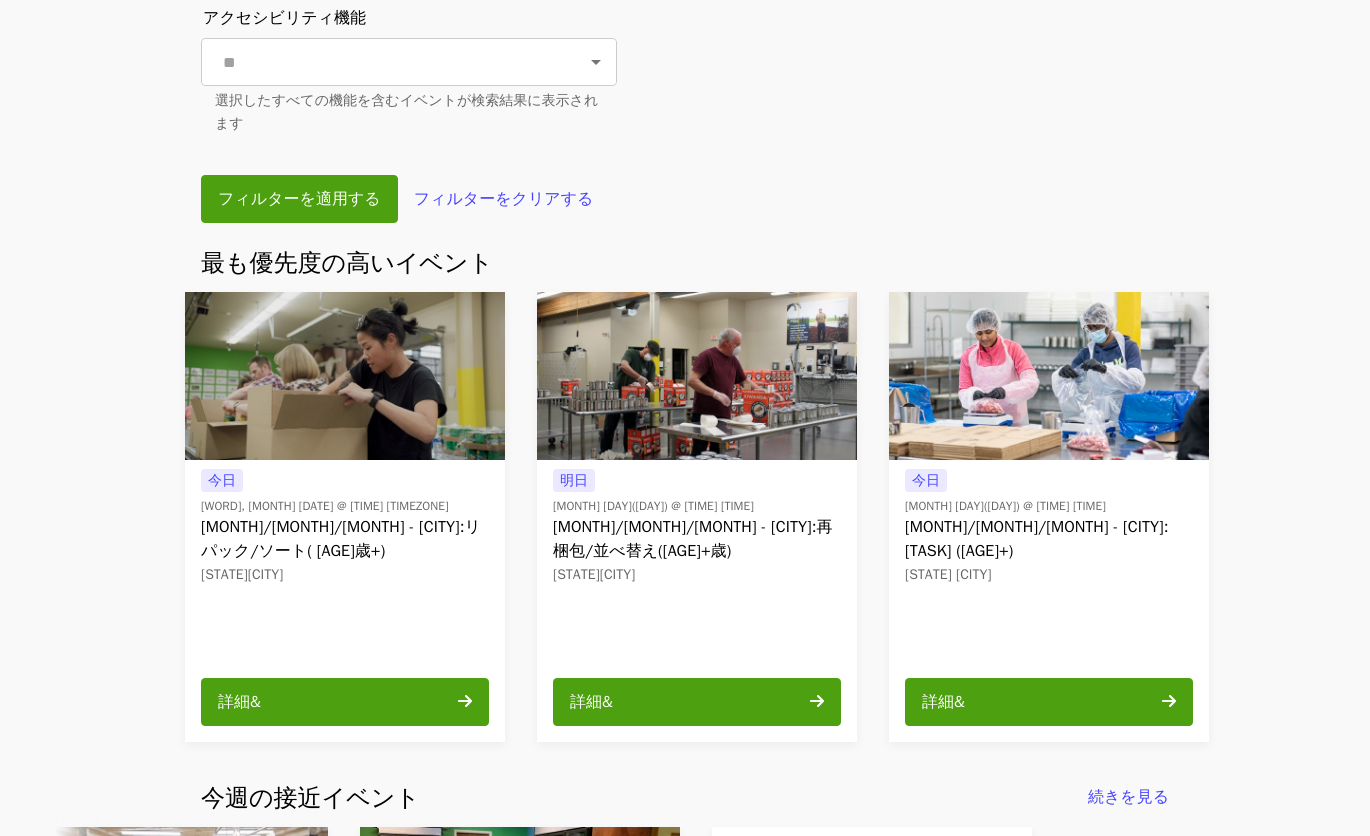 scroll, scrollTop: 994, scrollLeft: 0, axis: vertical 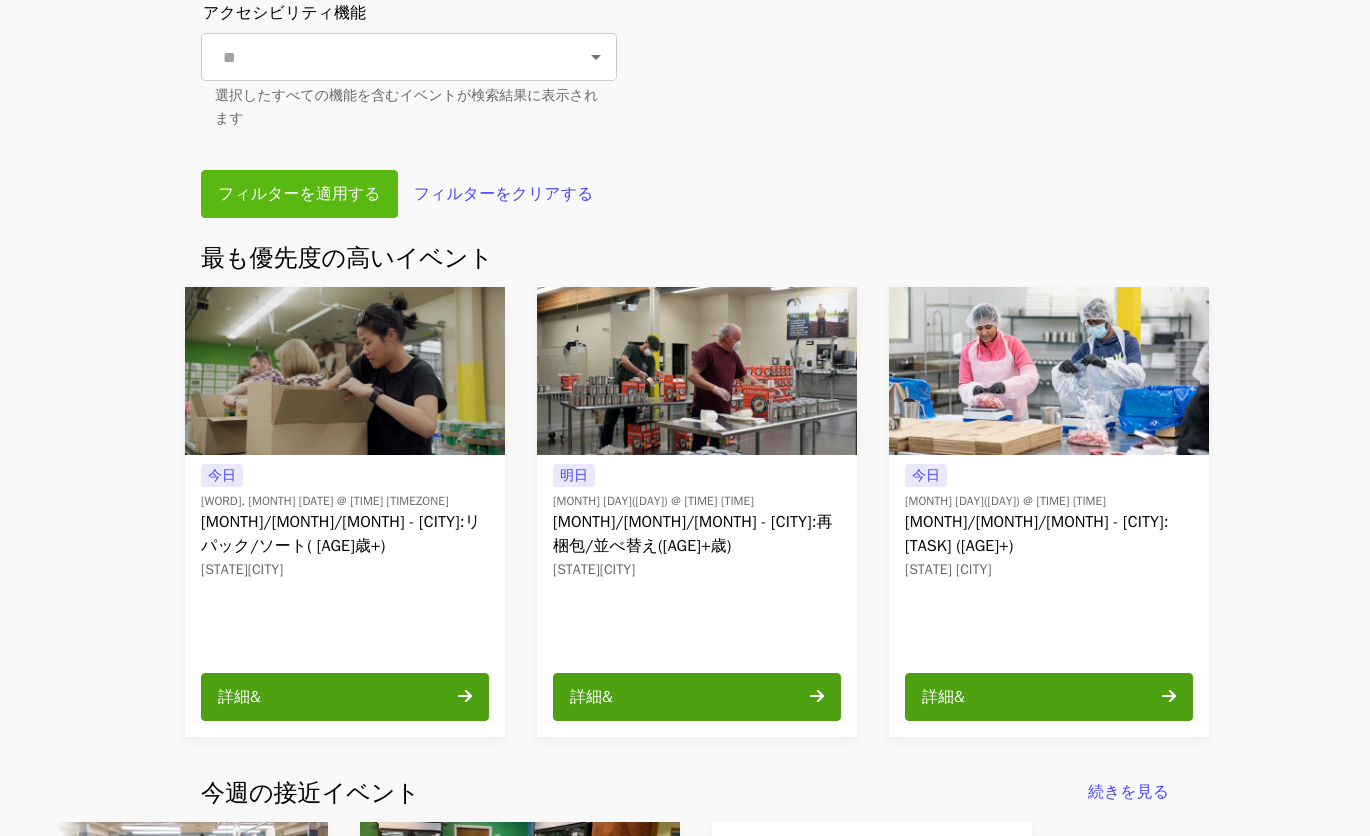 click on "フィルターを適用する" at bounding box center [299, 194] 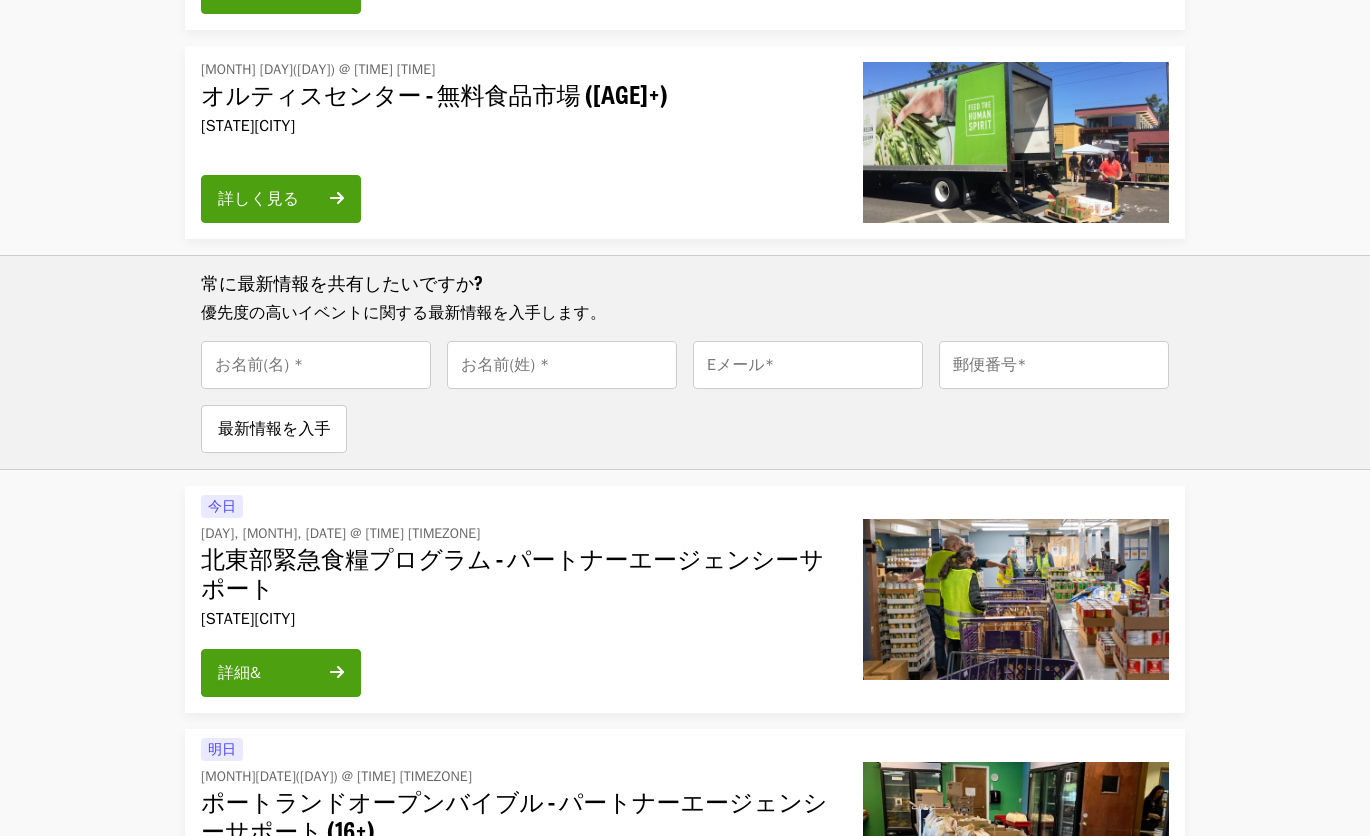 scroll, scrollTop: 1318, scrollLeft: 0, axis: vertical 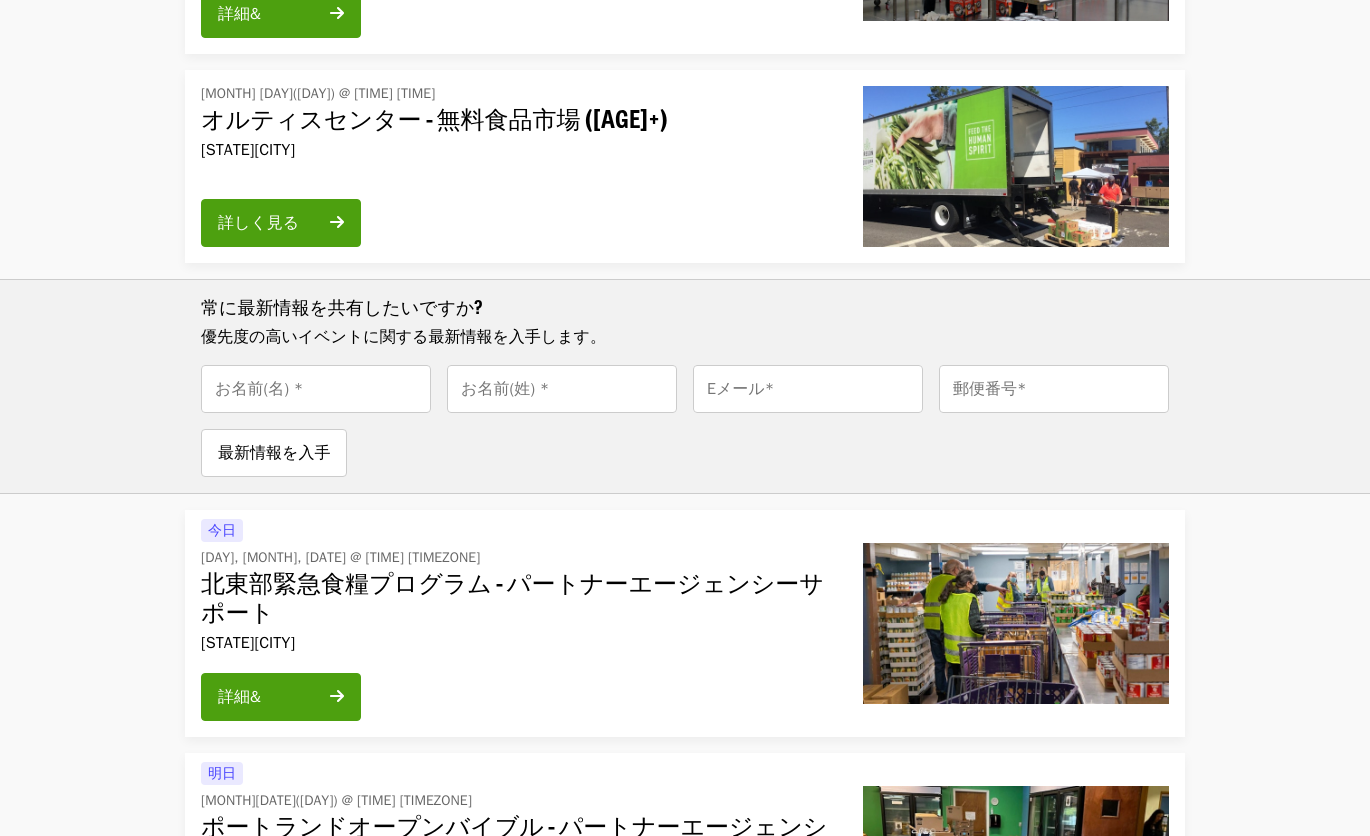 click on "北東部緊急食糧プログラム - パートナーエージェンシーサポート" at bounding box center [516, 597] 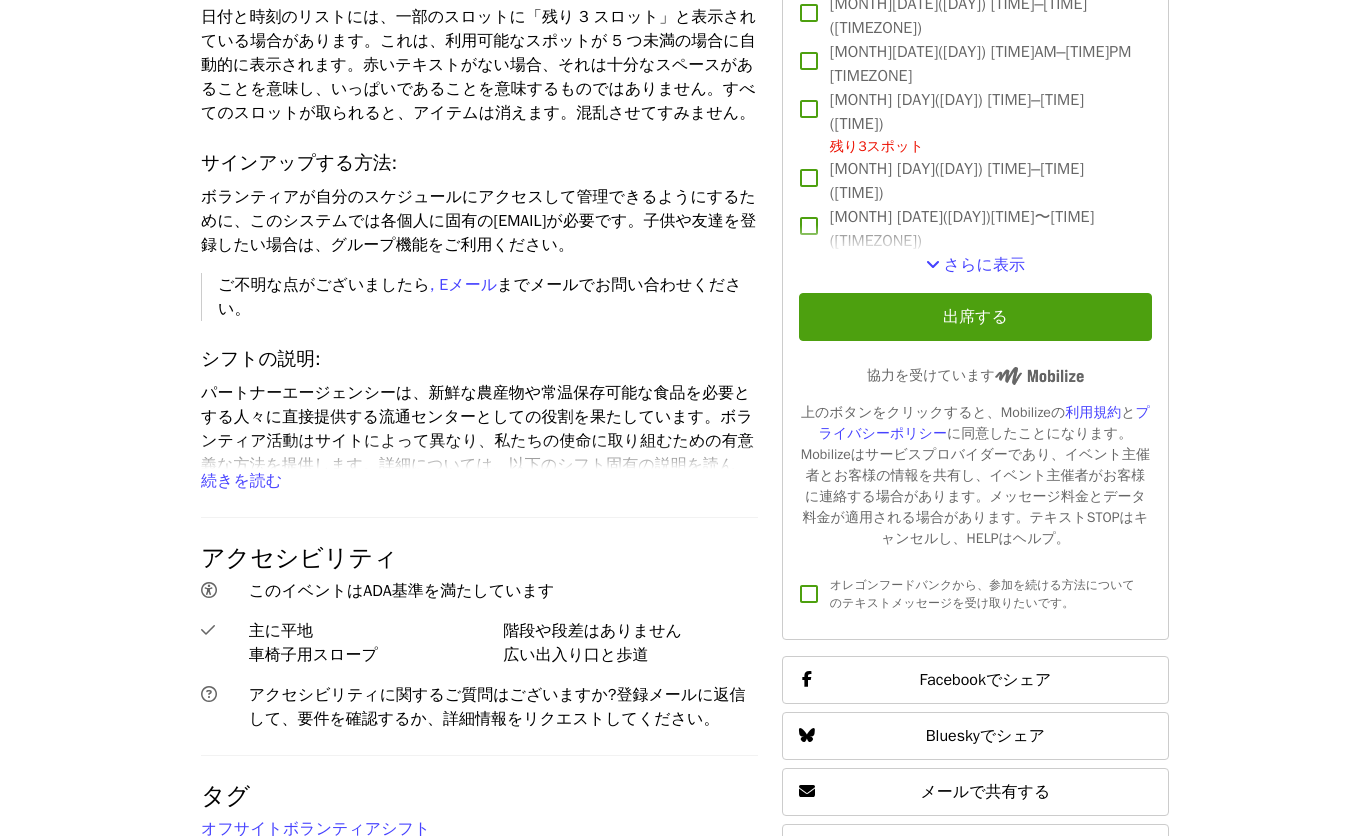 scroll, scrollTop: 760, scrollLeft: 0, axis: vertical 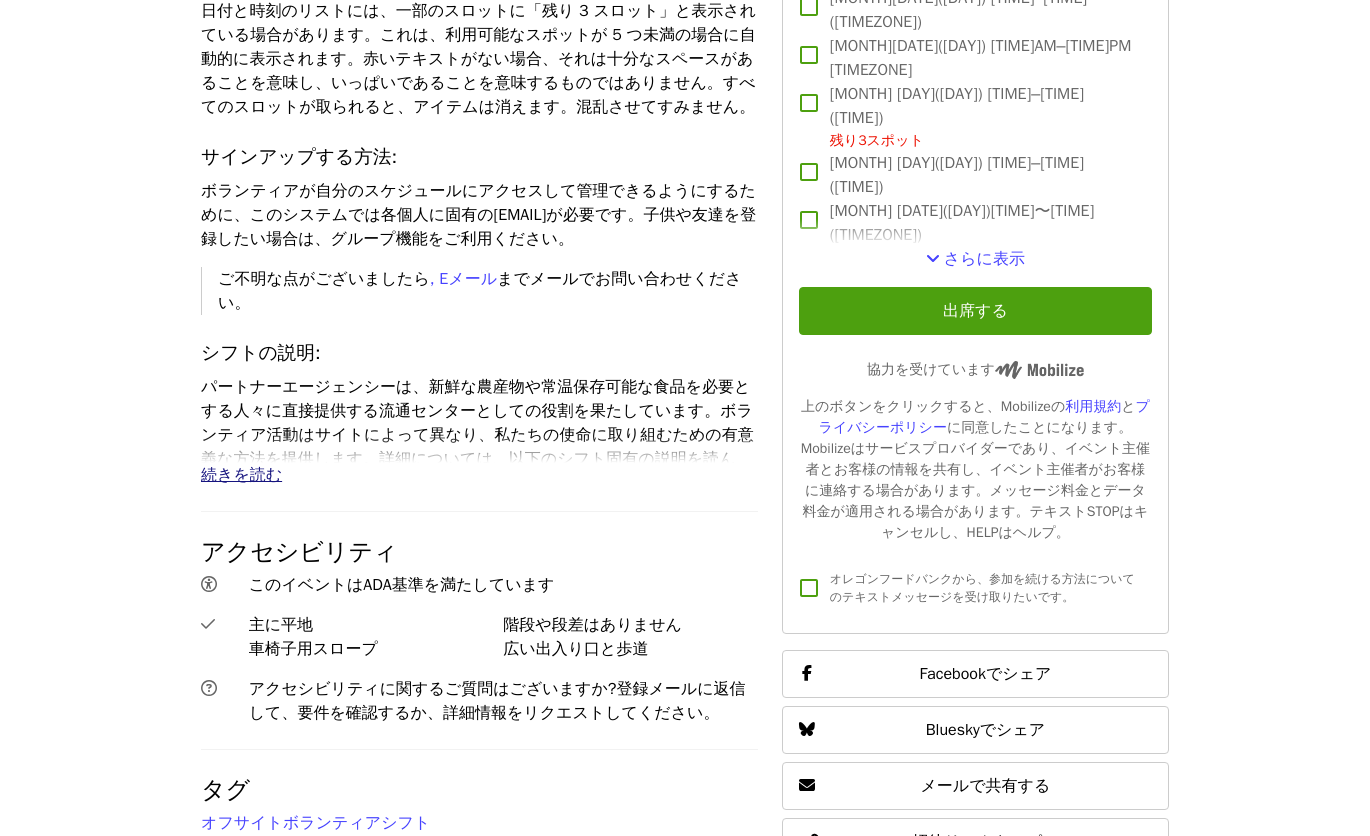 click on "続きを読む" at bounding box center (241, 475) 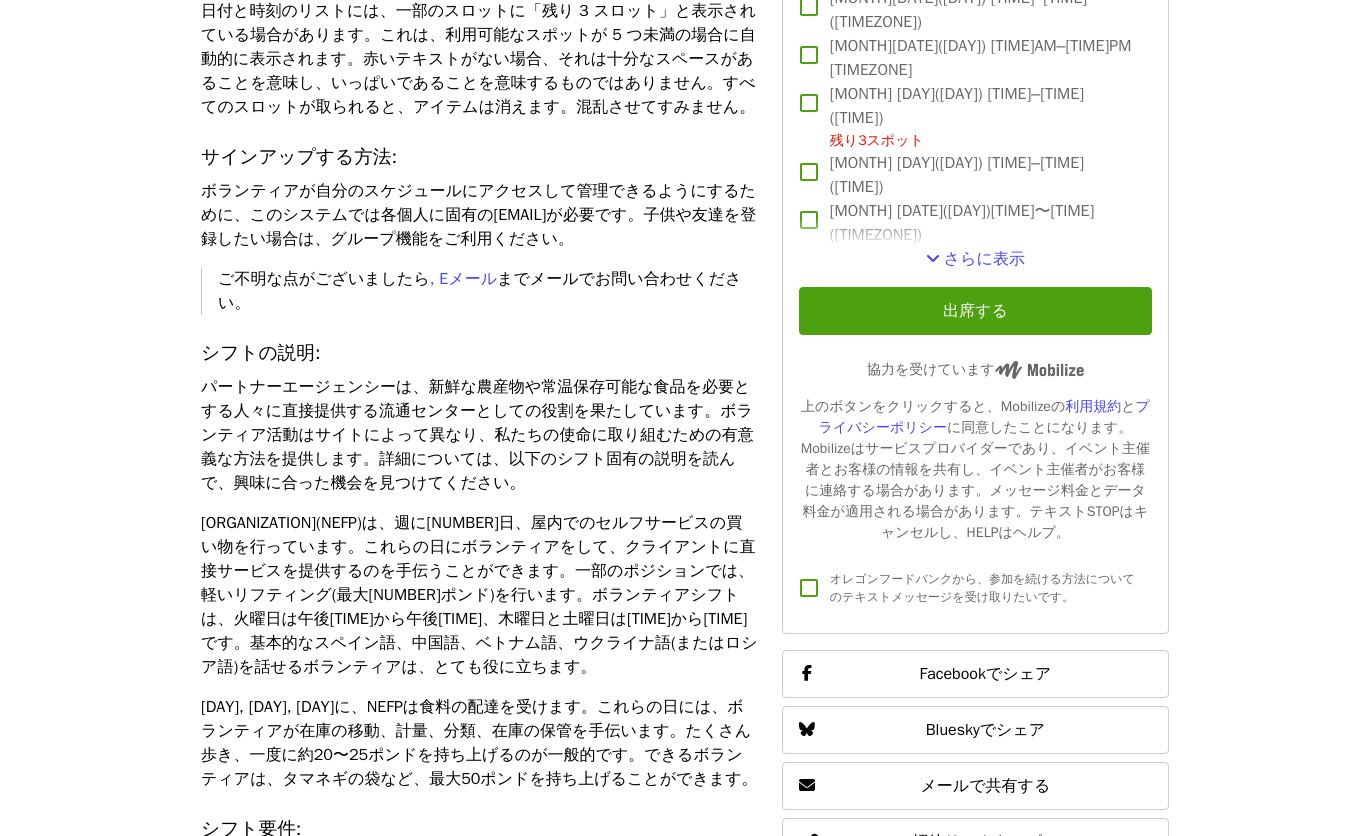 type 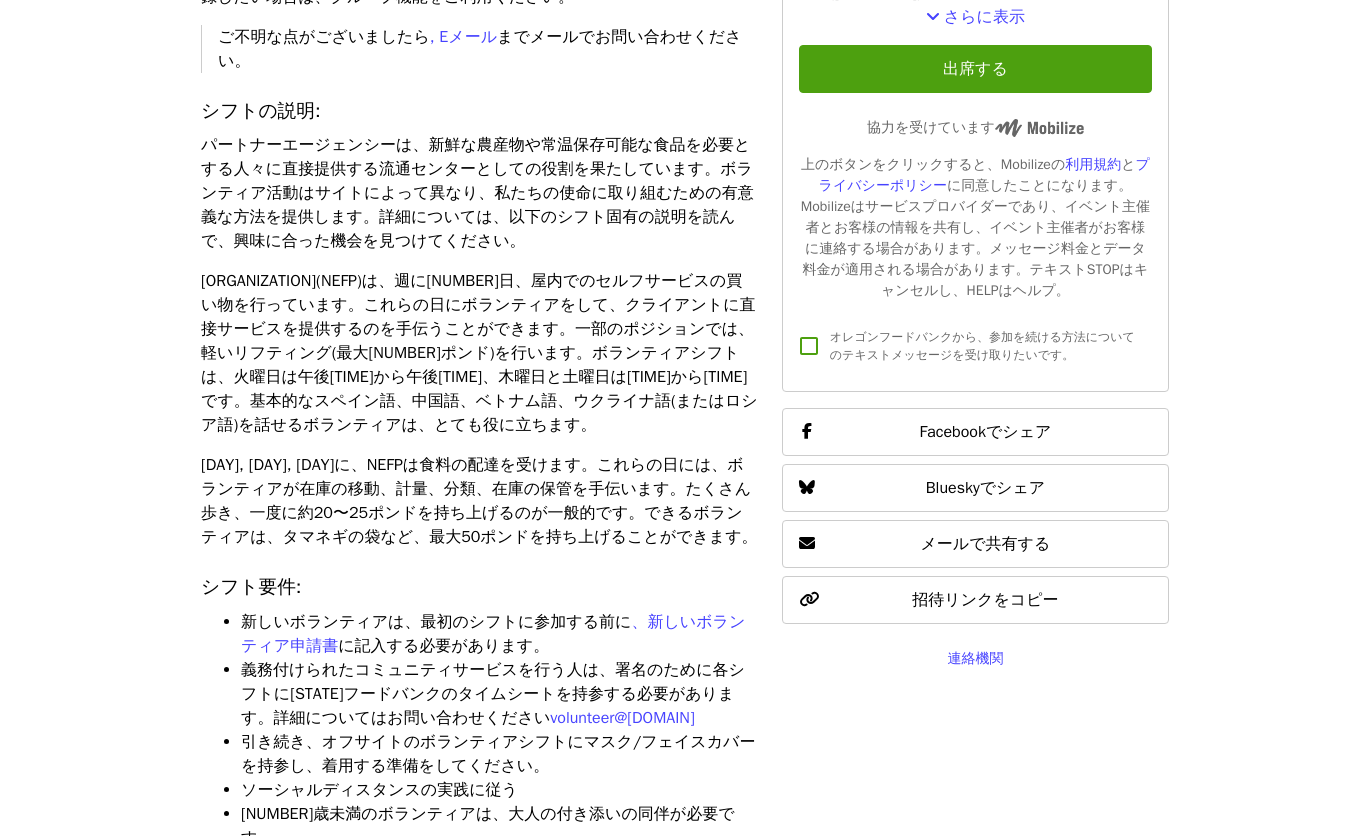 scroll, scrollTop: 1000, scrollLeft: 0, axis: vertical 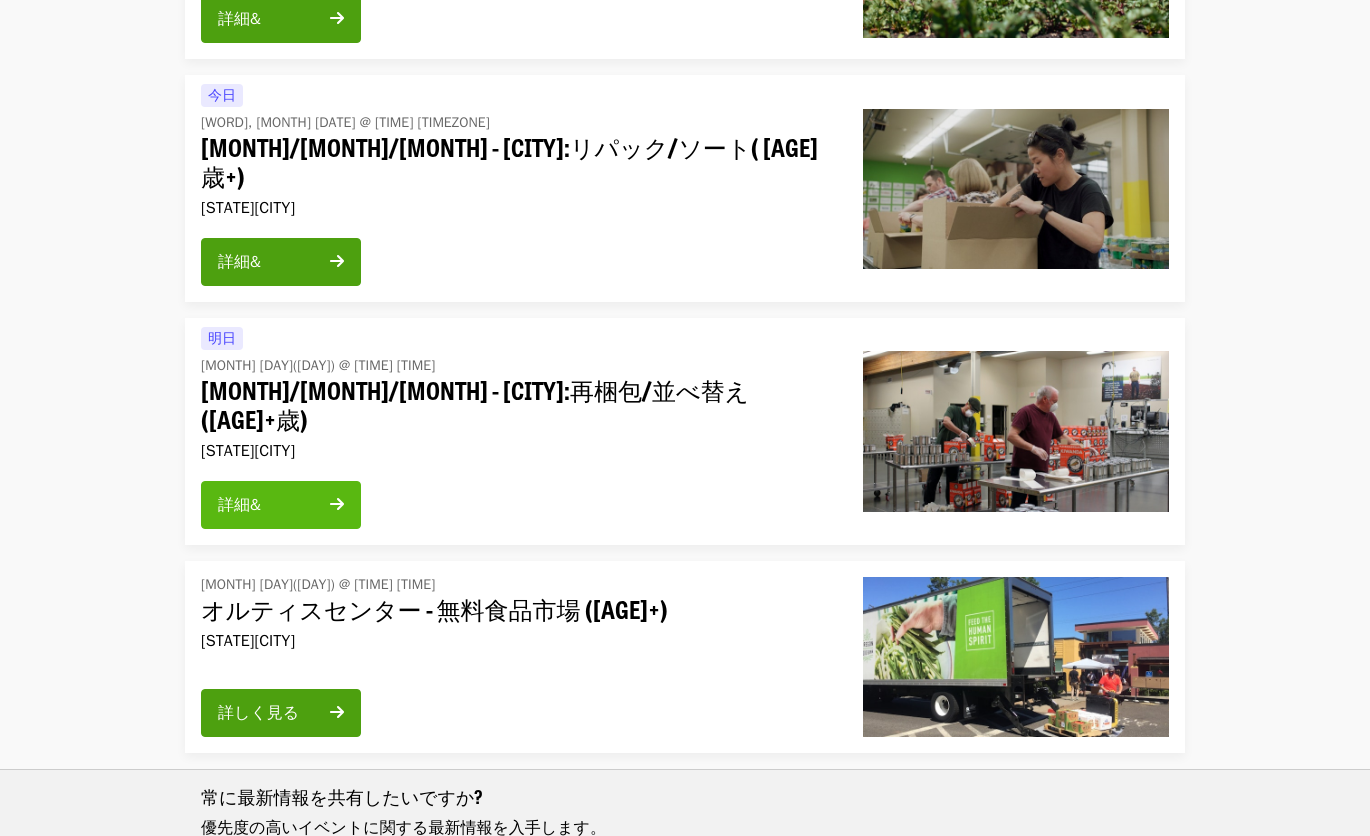click on "詳細&" at bounding box center [268, 505] 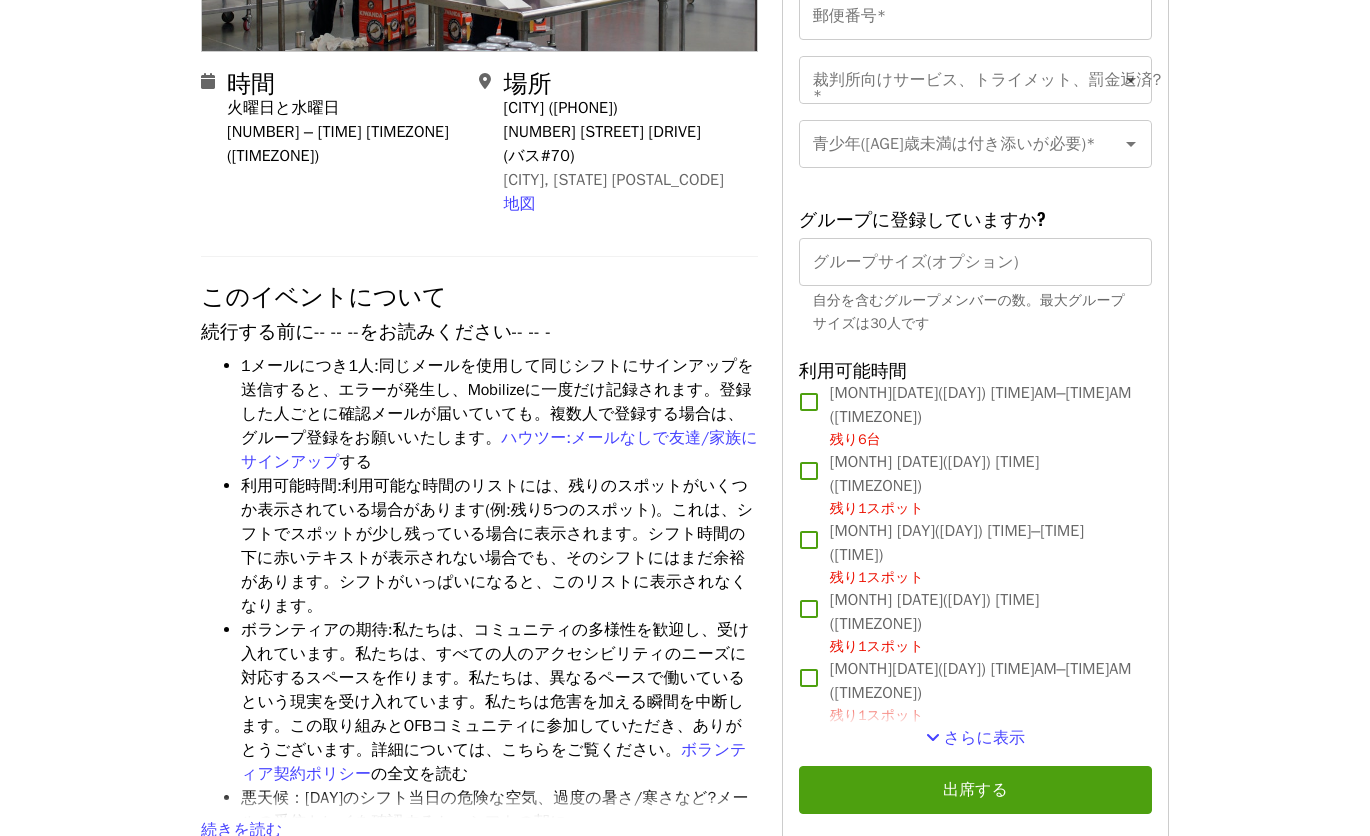 scroll, scrollTop: 520, scrollLeft: 0, axis: vertical 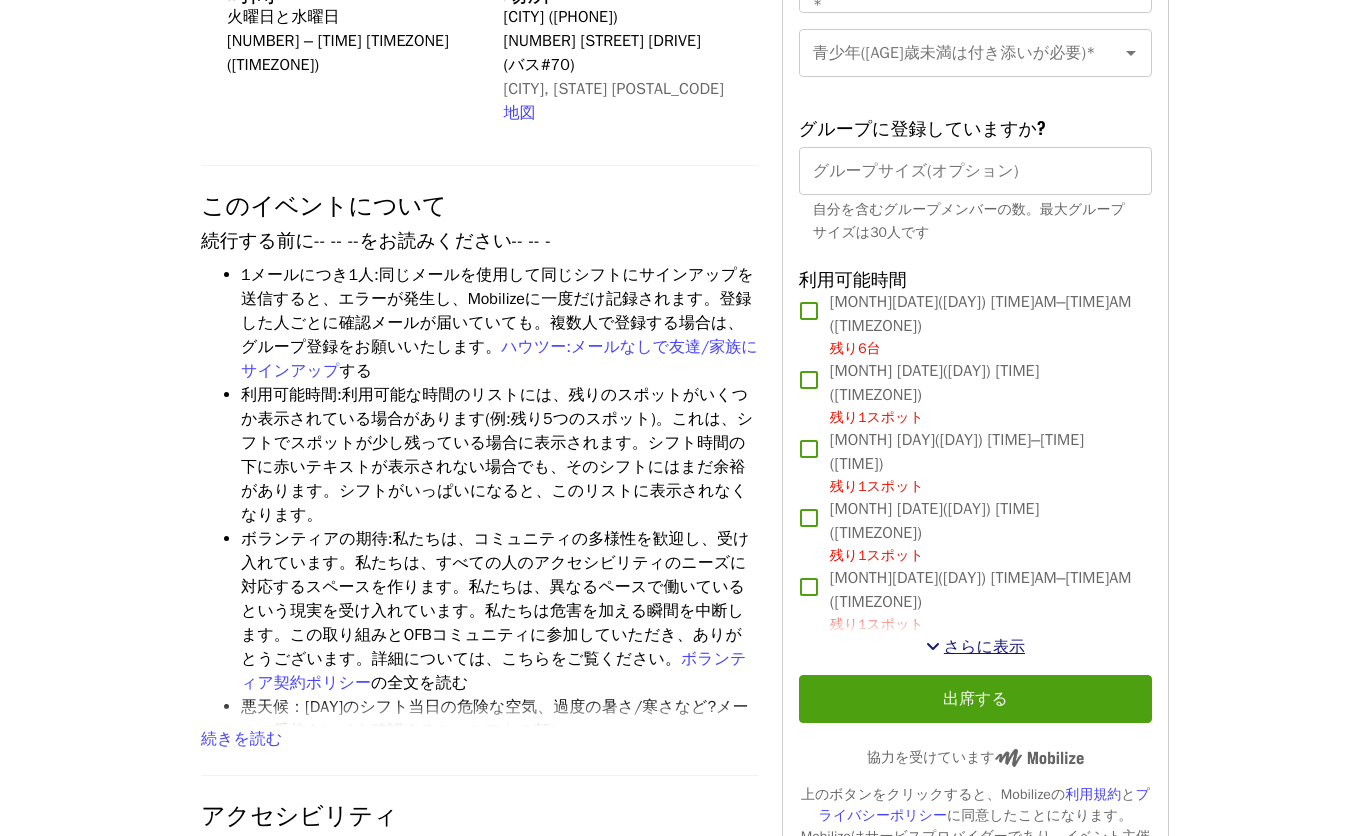 click on "さらに表示" at bounding box center [984, 647] 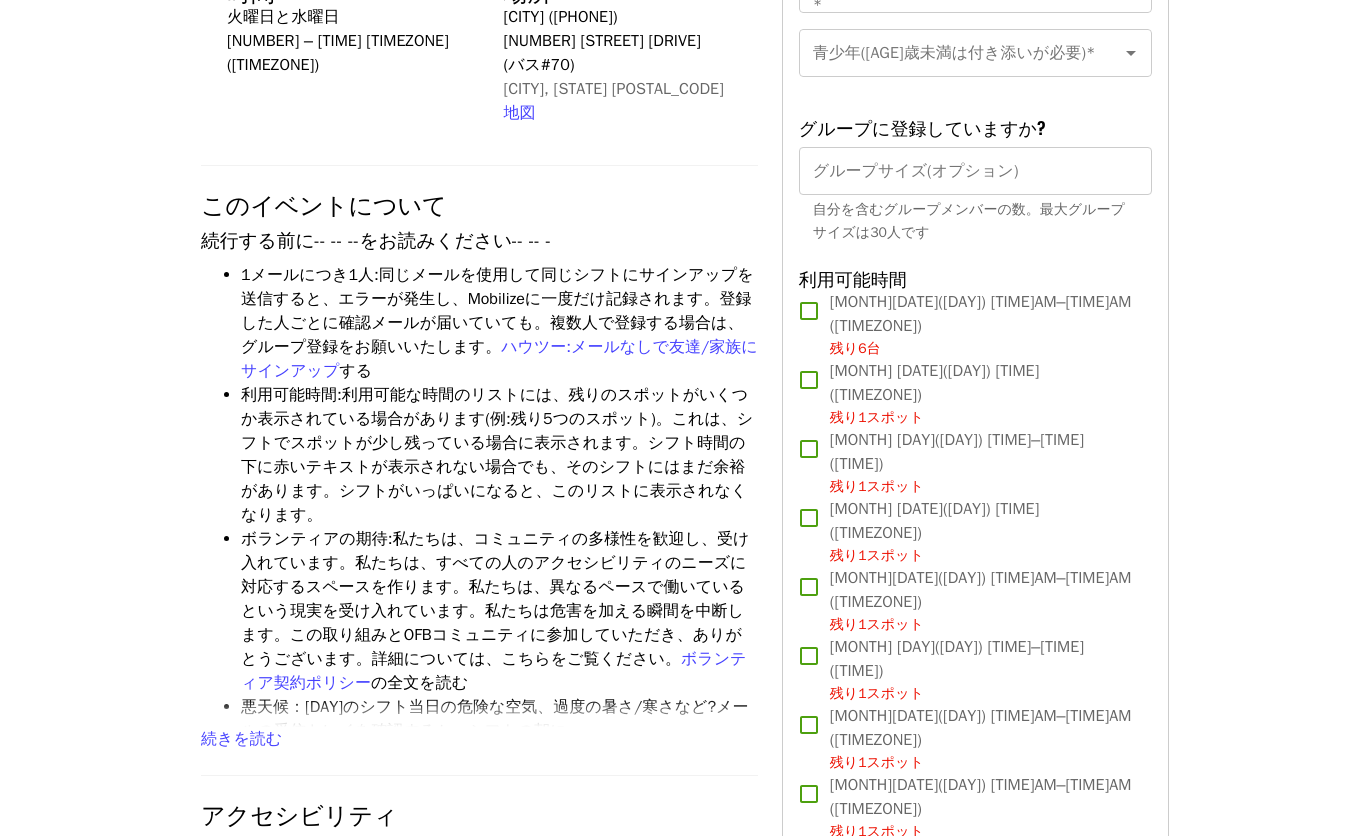 type 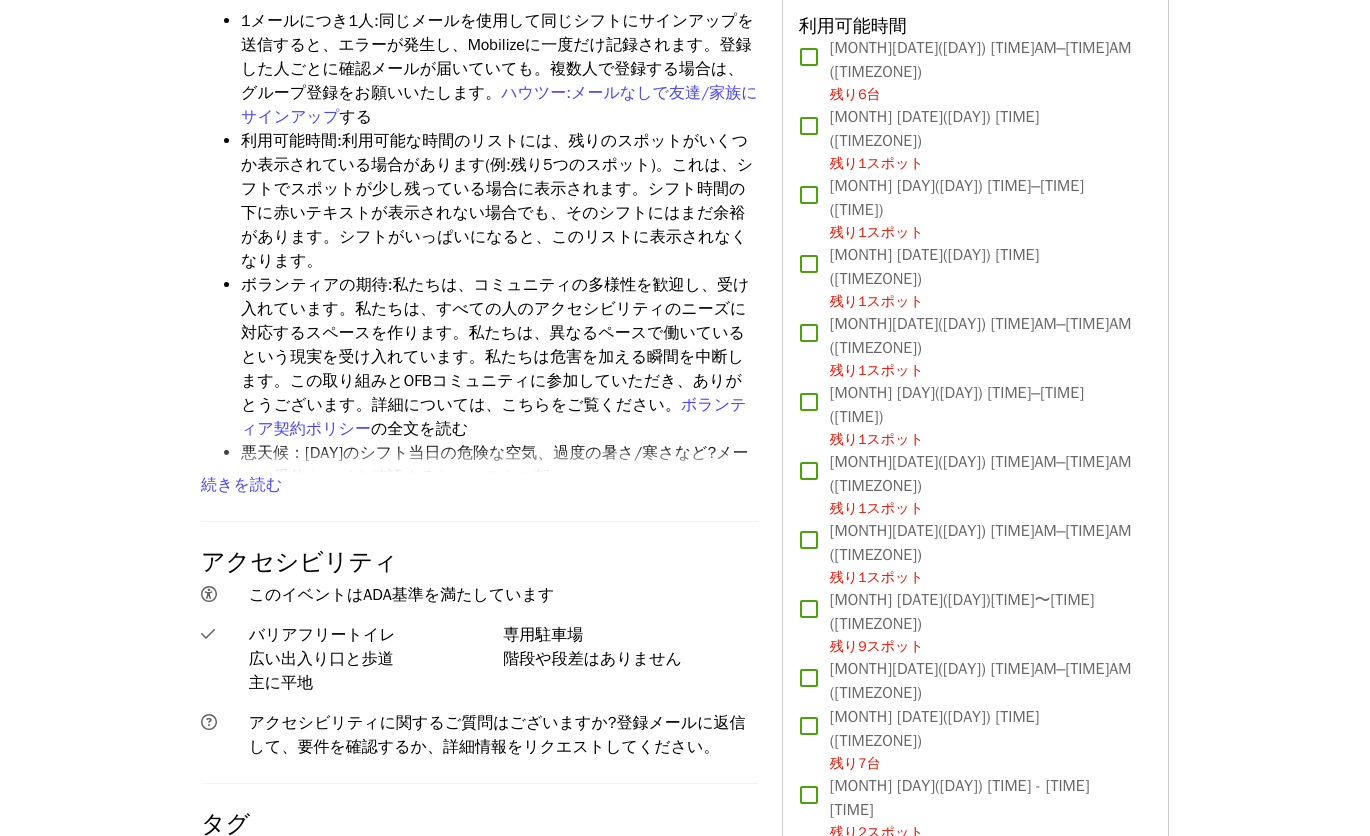scroll, scrollTop: 880, scrollLeft: 0, axis: vertical 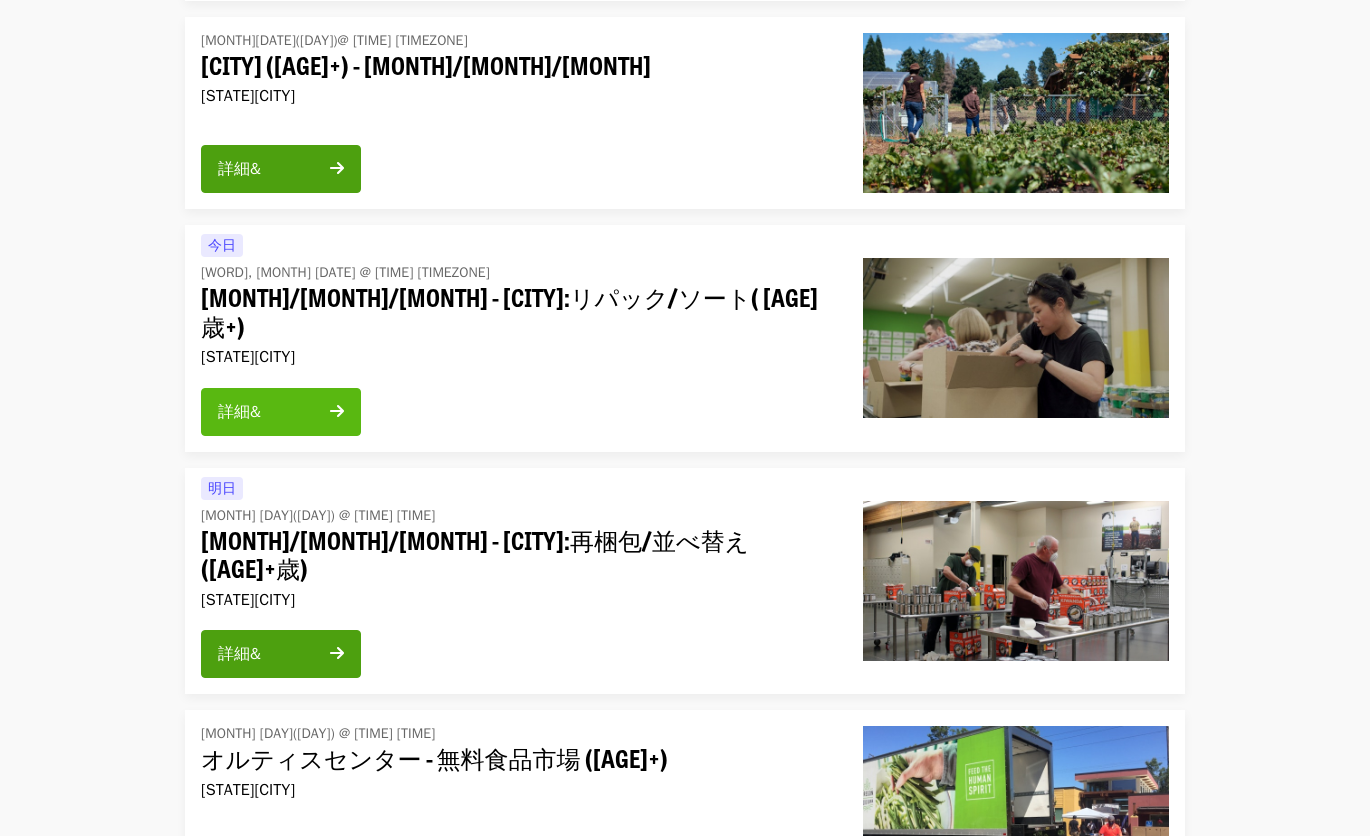 click on "詳細&" at bounding box center [281, 412] 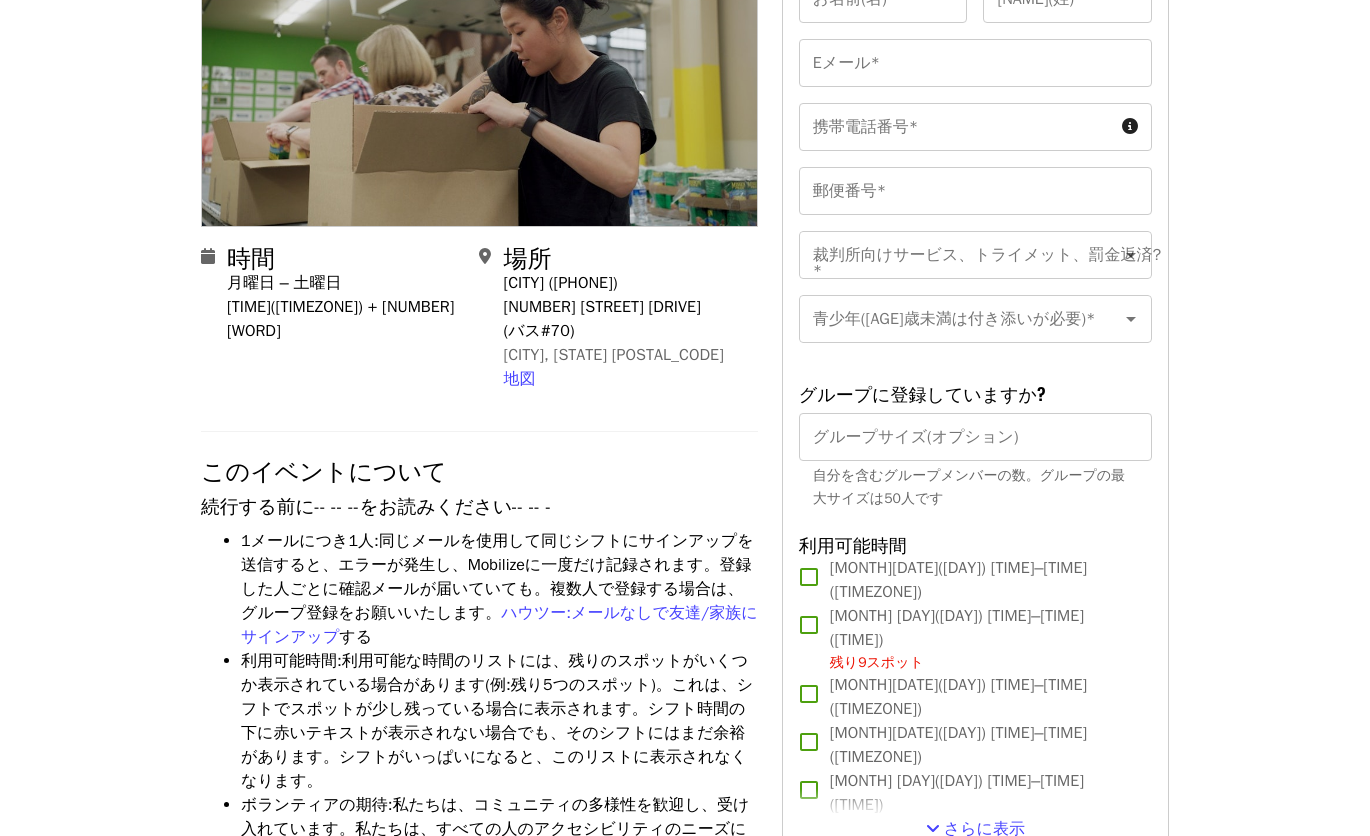 scroll, scrollTop: 440, scrollLeft: 0, axis: vertical 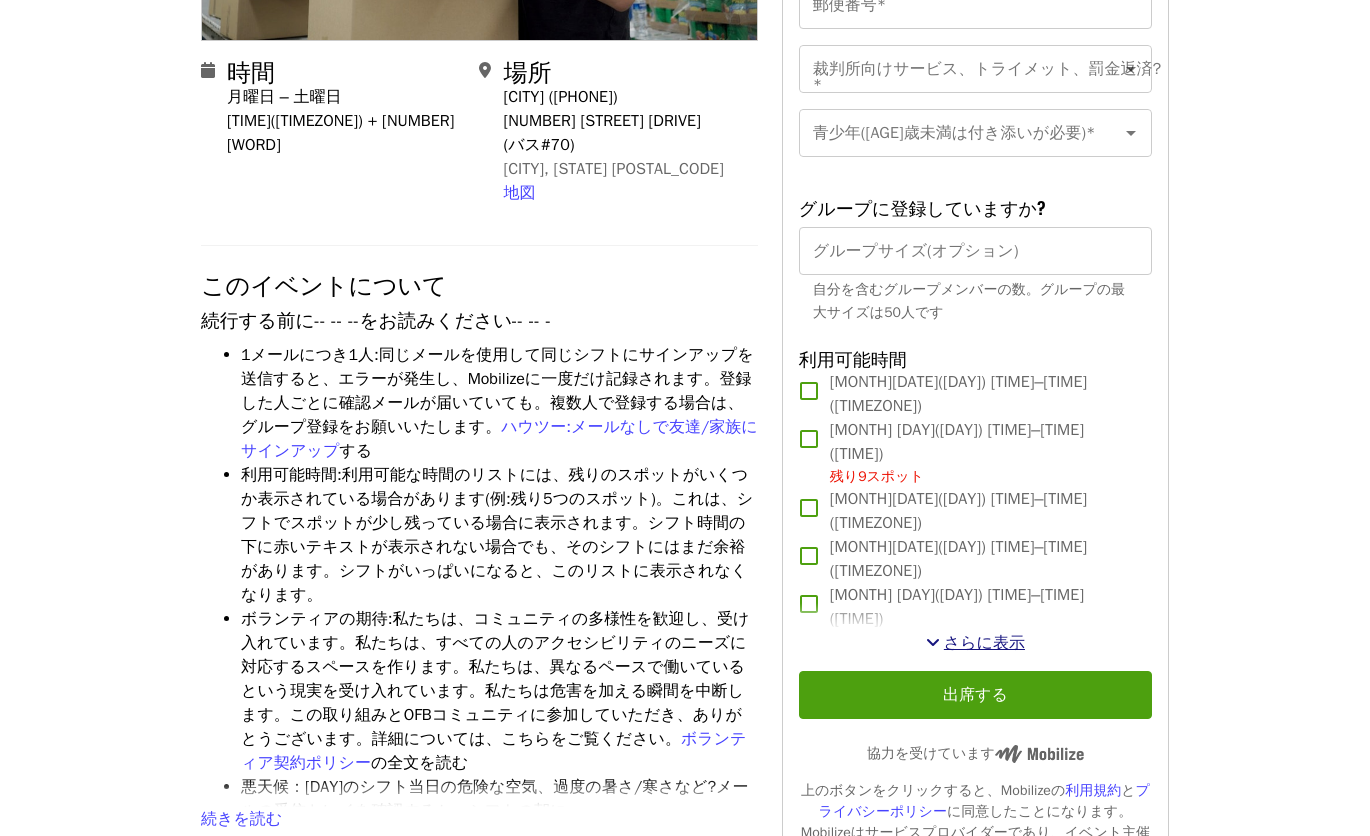click on "さらに表示" at bounding box center [984, 643] 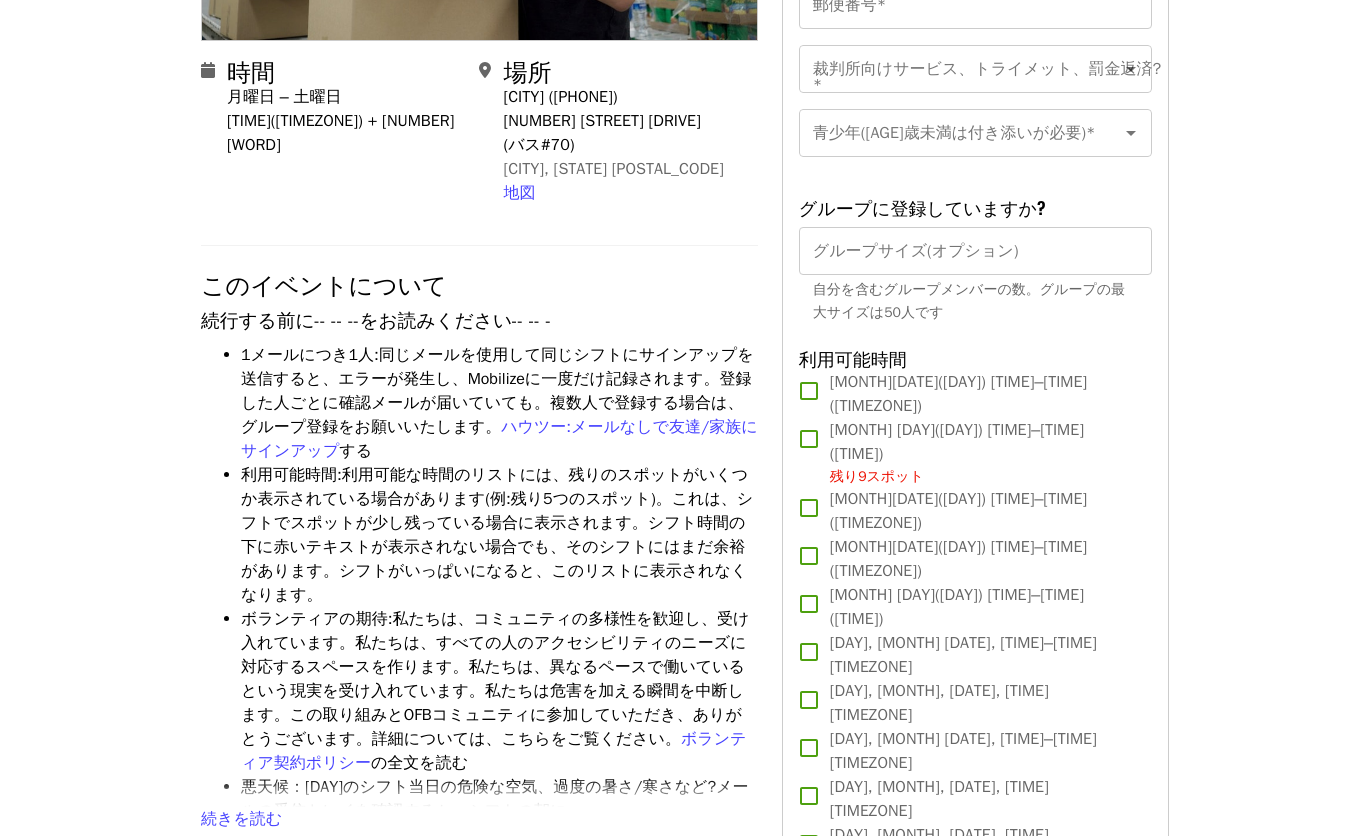 type 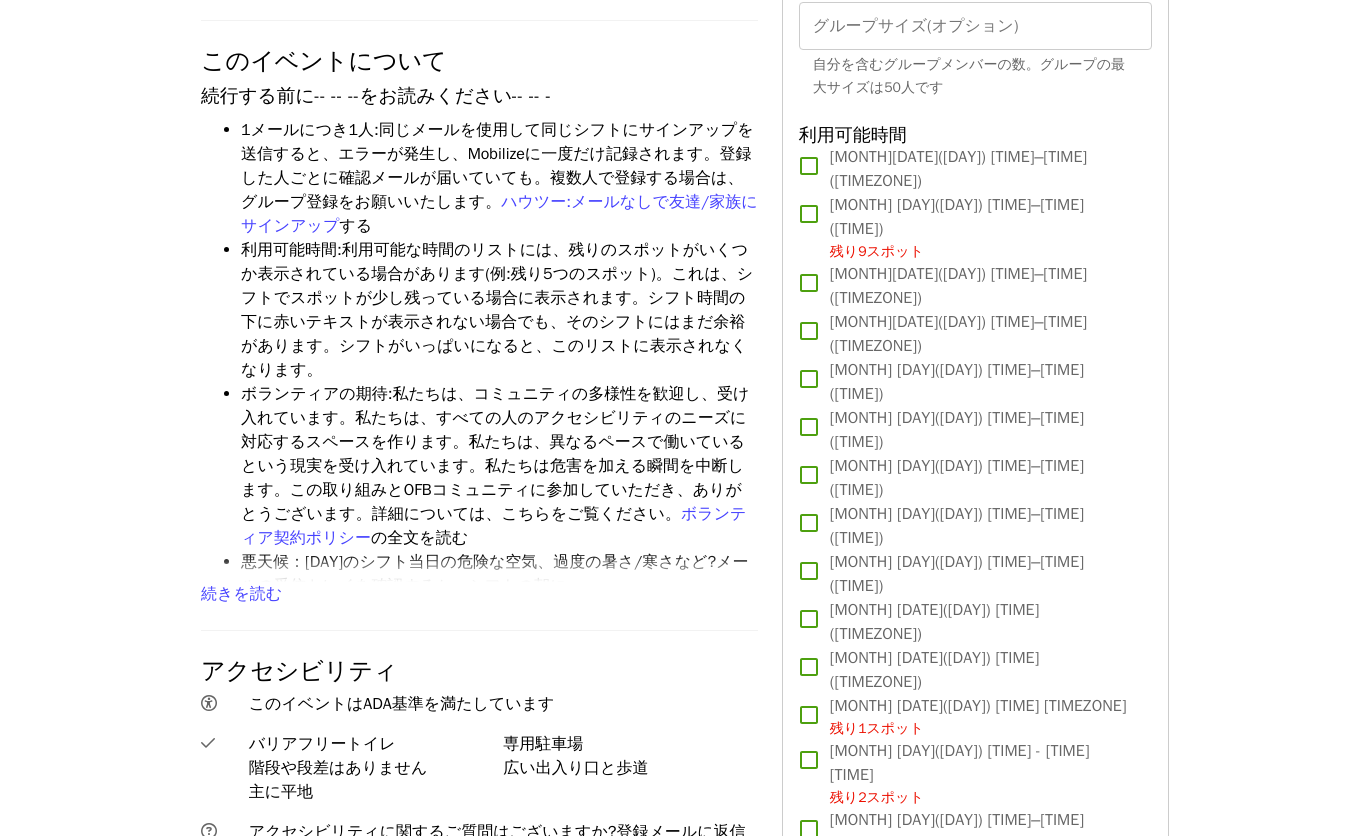 scroll, scrollTop: 640, scrollLeft: 0, axis: vertical 